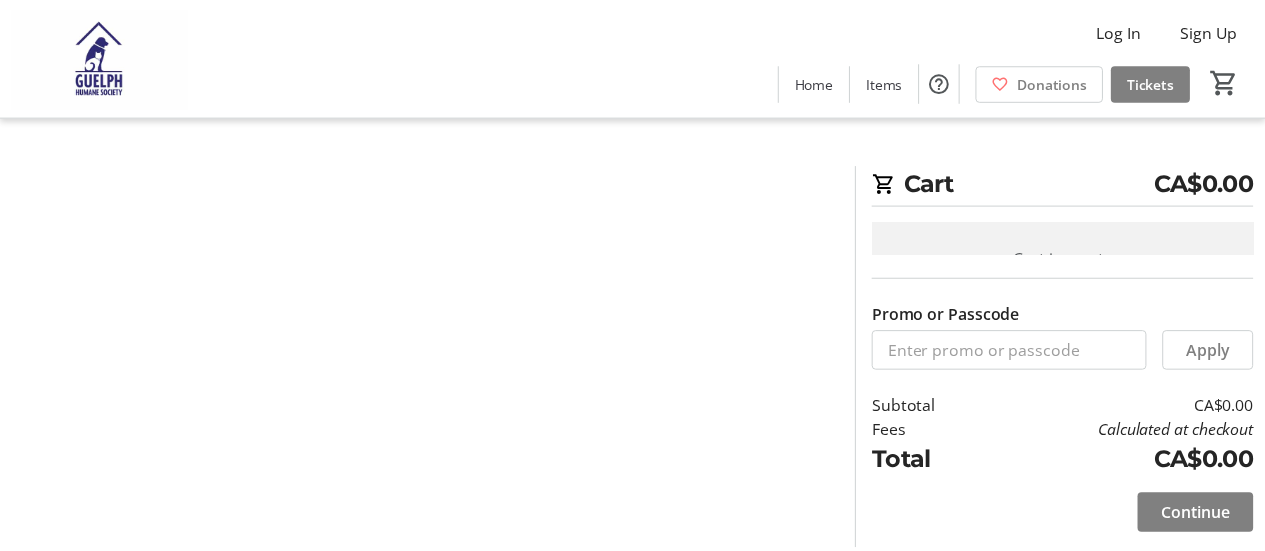 scroll, scrollTop: 0, scrollLeft: 0, axis: both 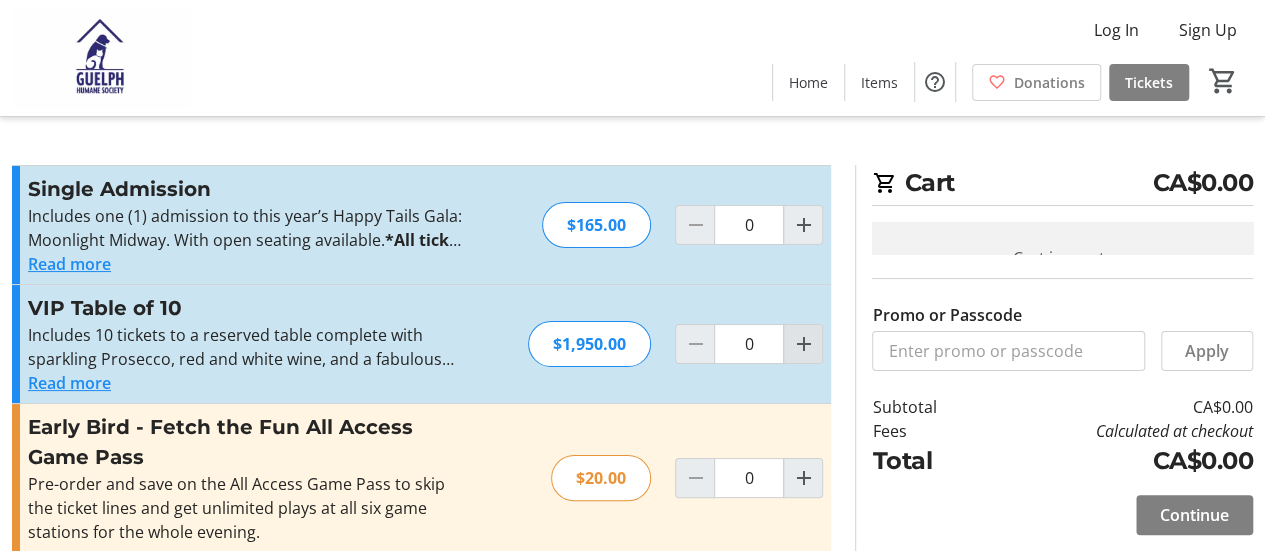 click 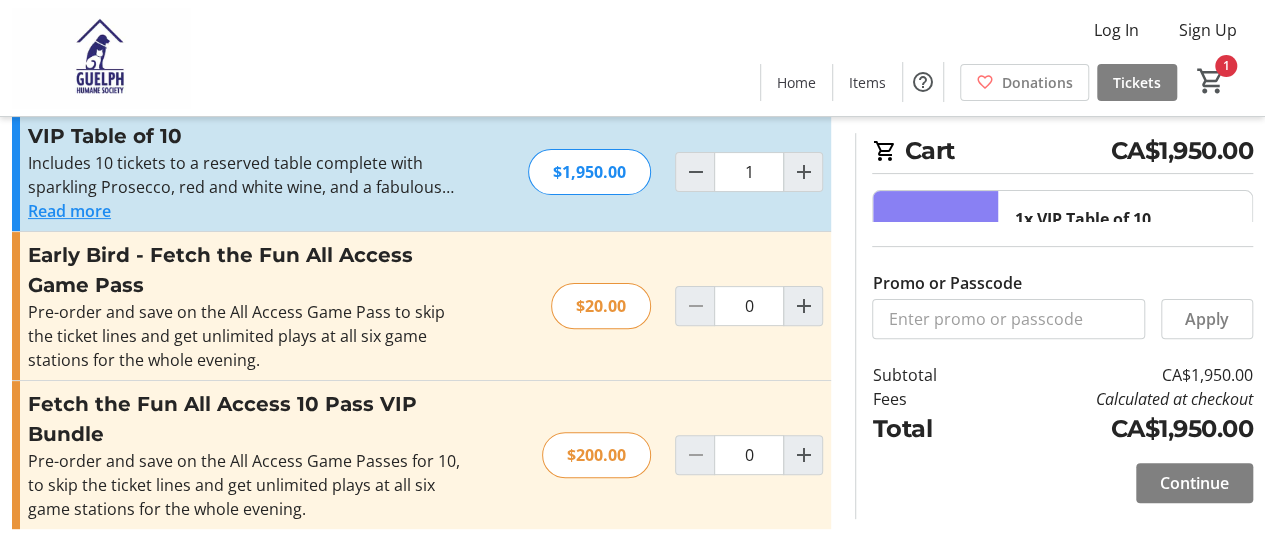 scroll, scrollTop: 170, scrollLeft: 0, axis: vertical 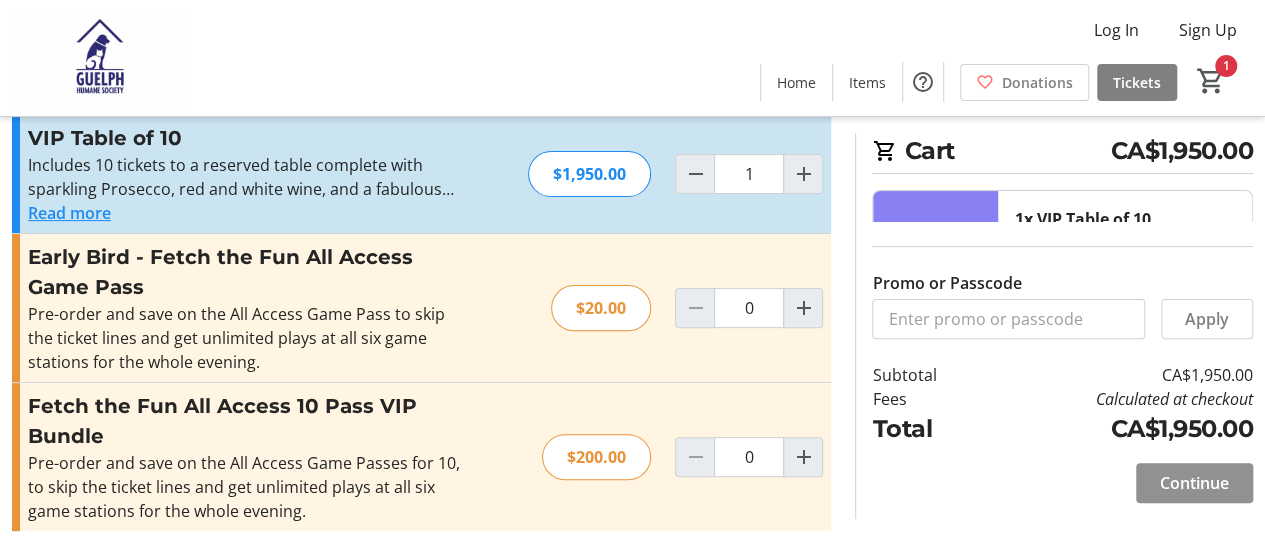 click 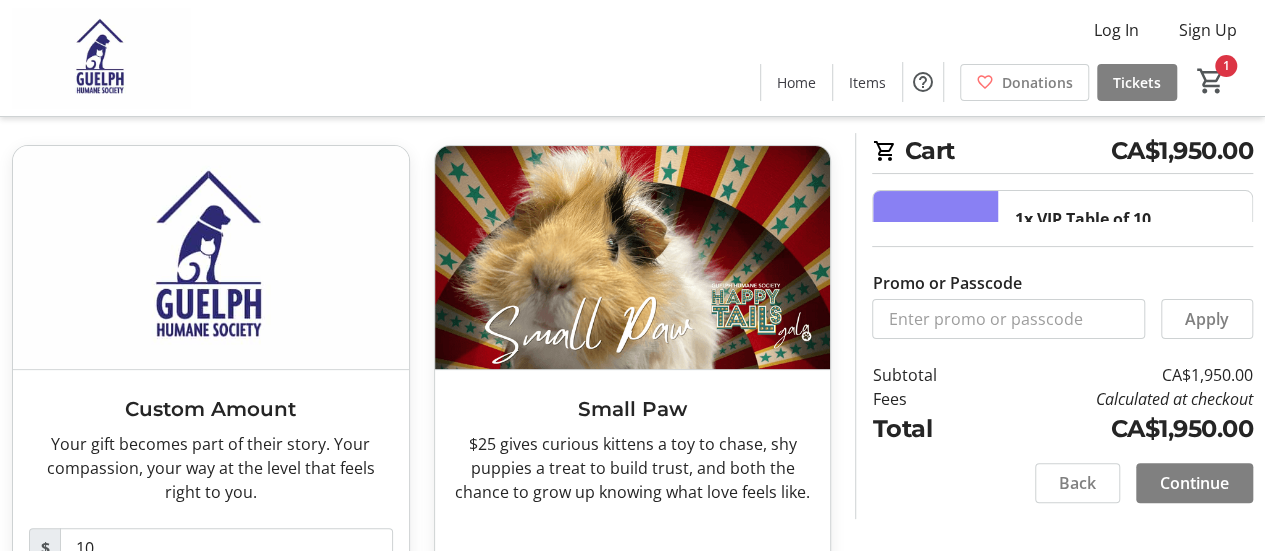 scroll, scrollTop: 0, scrollLeft: 0, axis: both 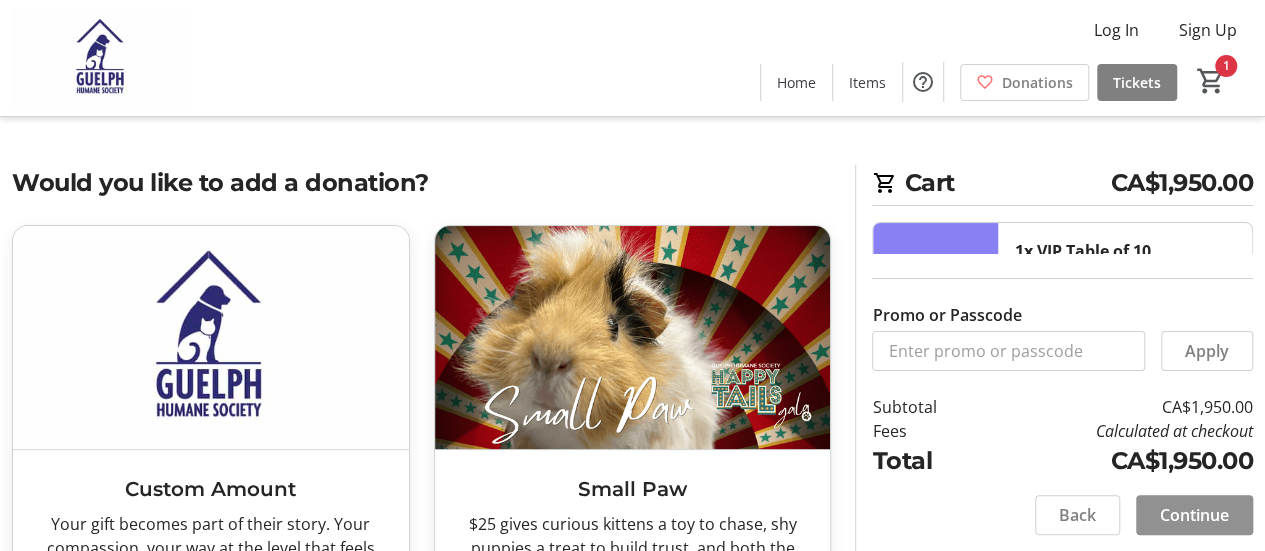 click on "Continue" 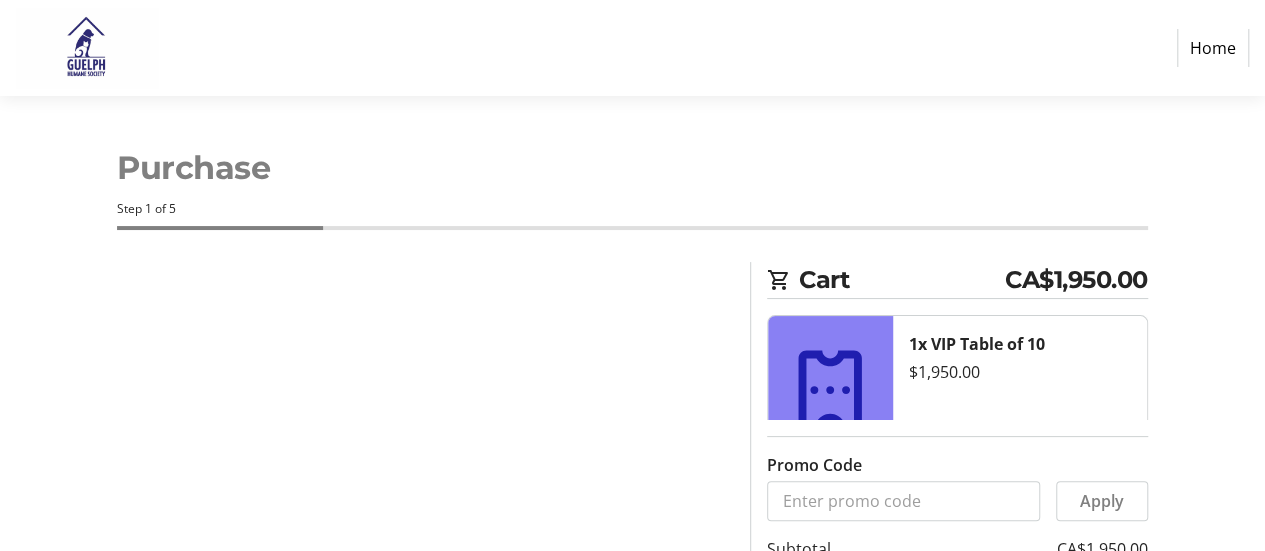 select on "CA" 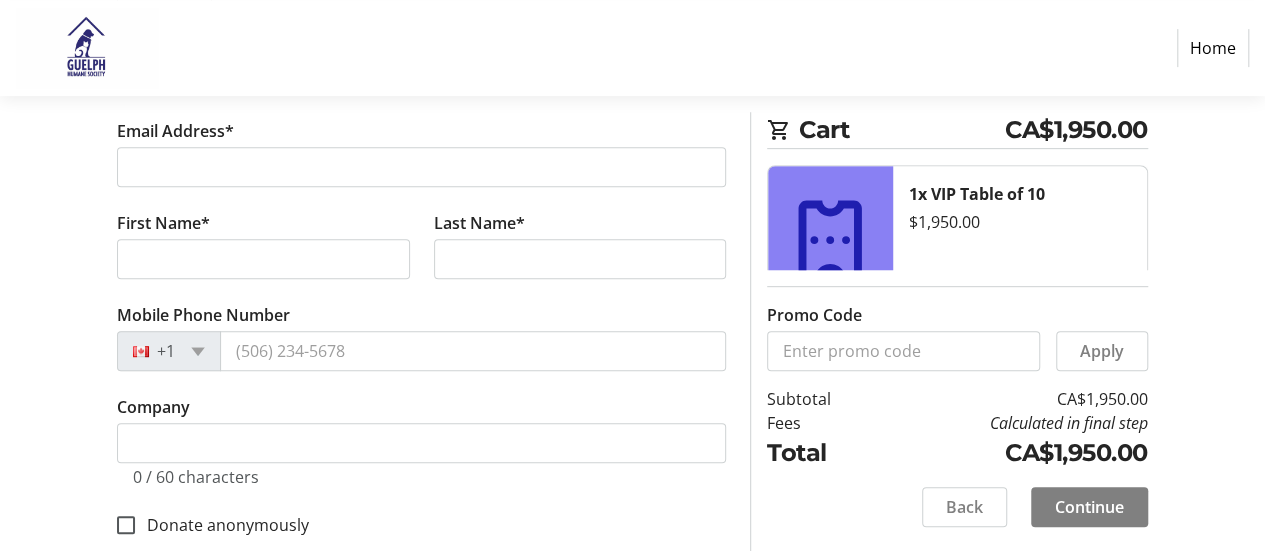 scroll, scrollTop: 383, scrollLeft: 0, axis: vertical 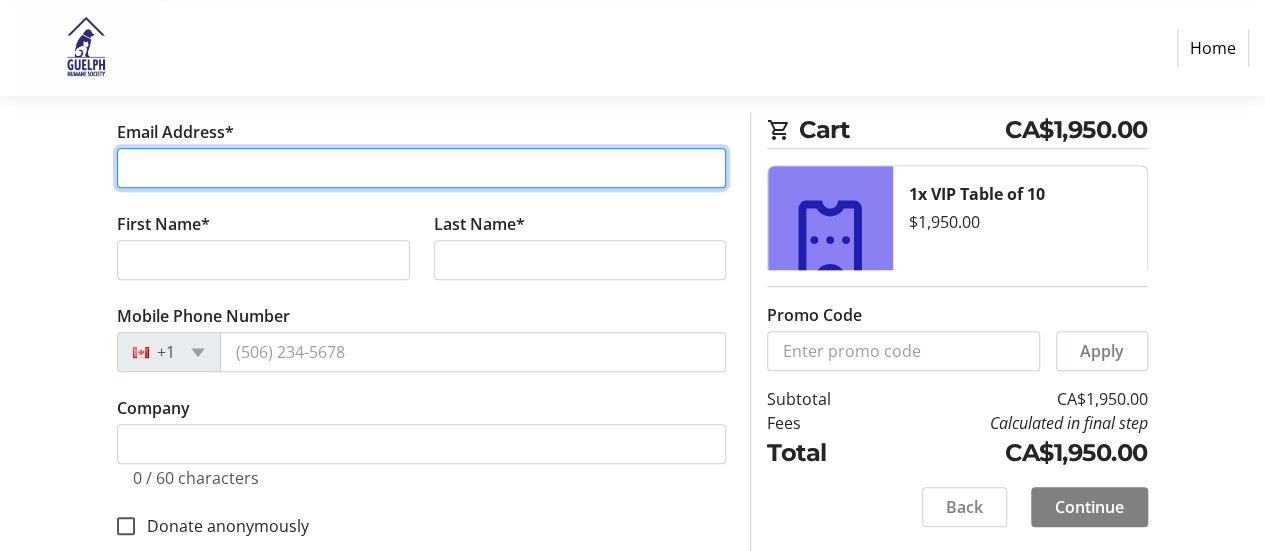 click on "Email Address*" at bounding box center [421, 168] 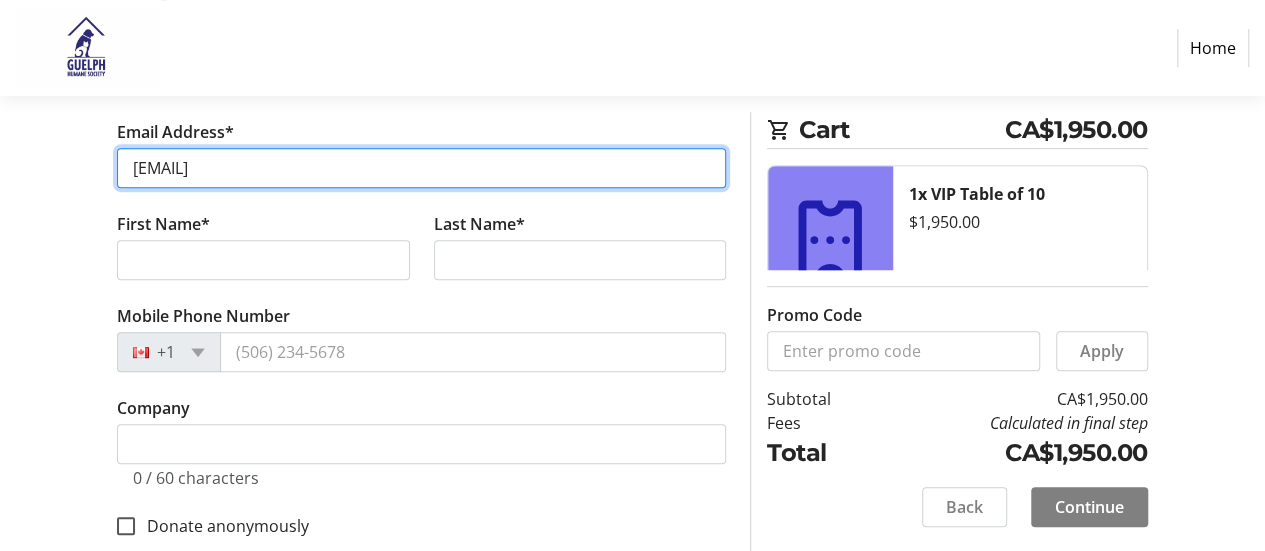 type on "[EMAIL]" 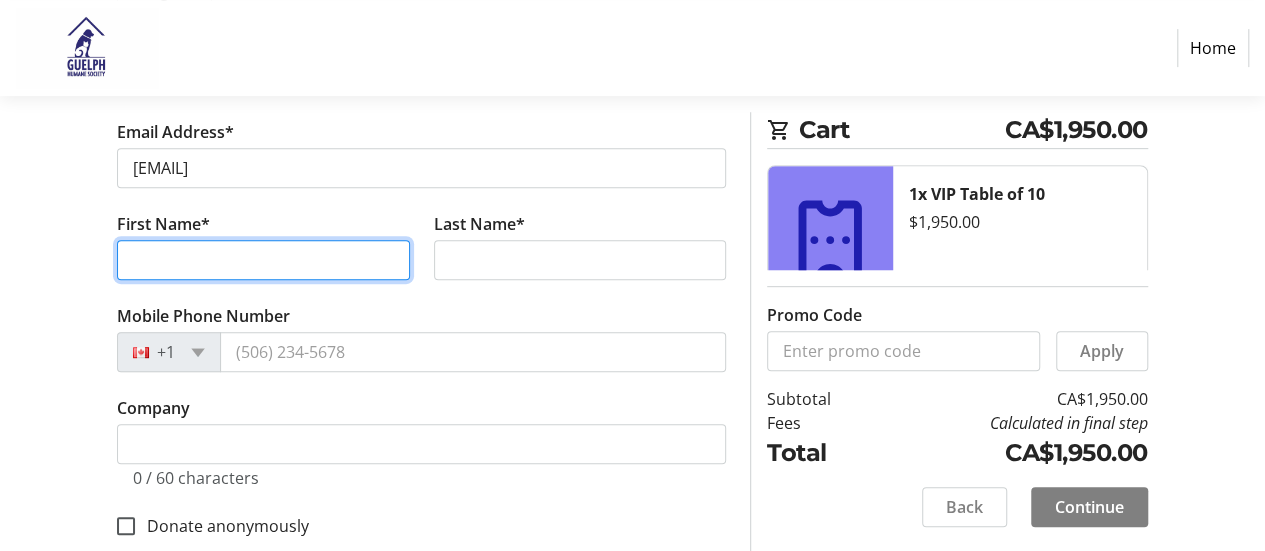 click on "First Name*" at bounding box center (263, 260) 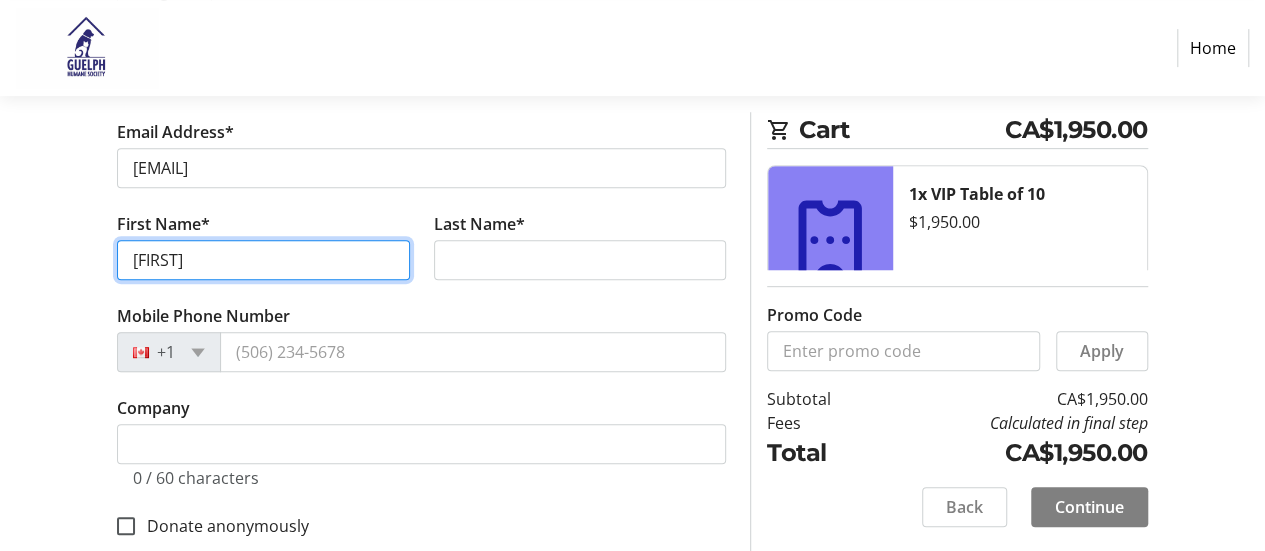 type on "[FIRST]" 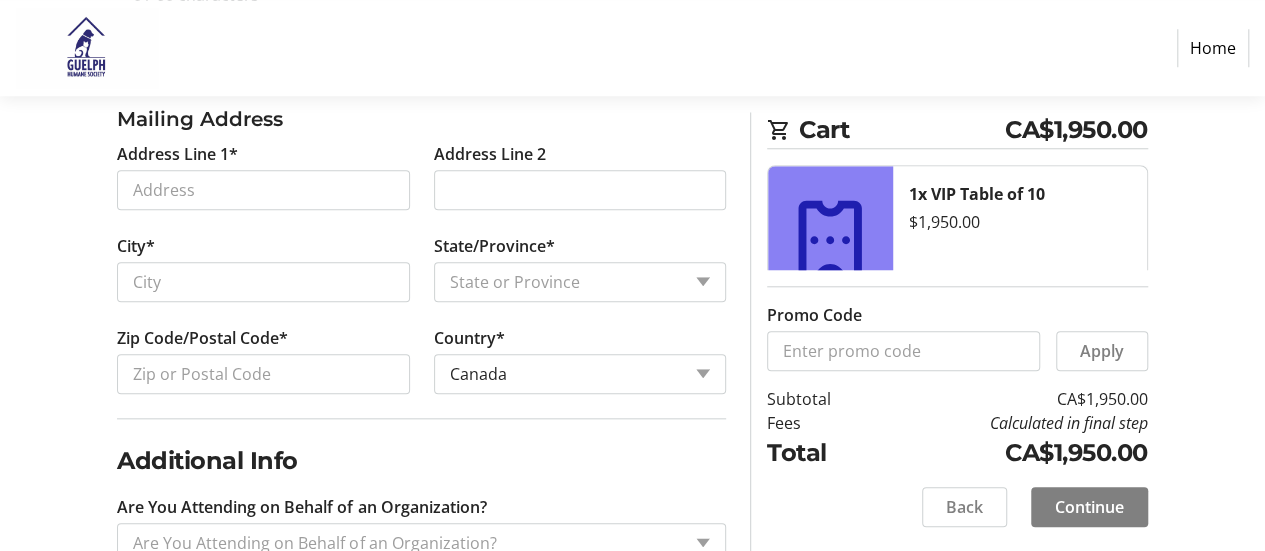 scroll, scrollTop: 920, scrollLeft: 0, axis: vertical 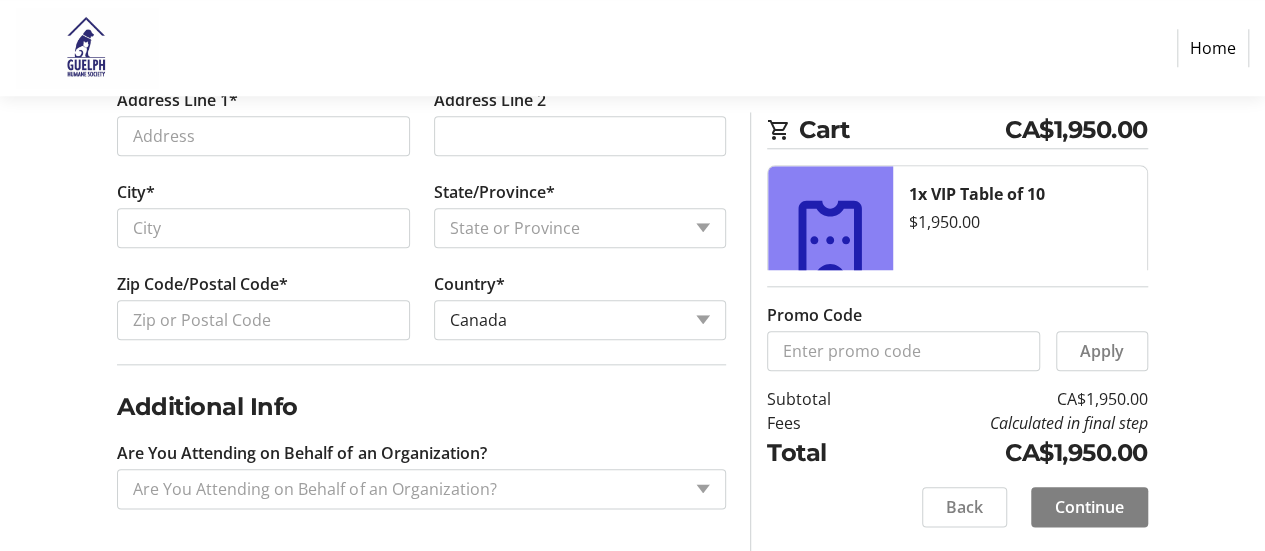 type on "[LAST]" 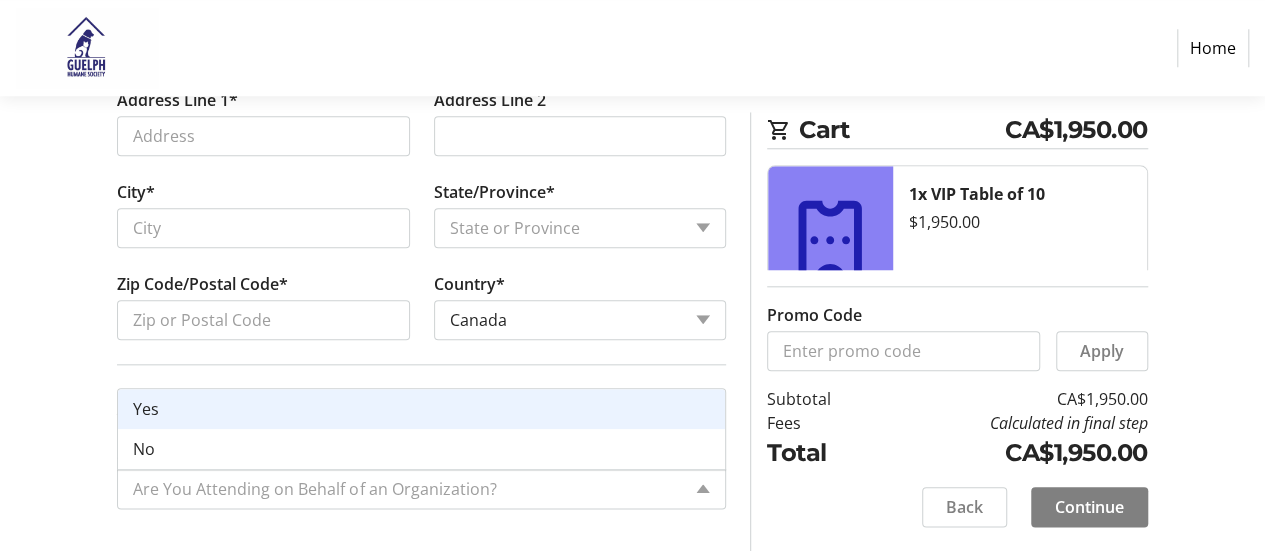 click on "Log In to Your Account (Optional) Or continue below to checkout as a guest.  Log In  Contact Information Email Address* [EMAIL] First Name* [FIRST] Last Name* [LAST]  Mobile Phone Number  +1  Company  0 / 60 characters  Donate anonymously  Mailing Address  Address Line 1*   Address Line 2   City*   State/Province*  State or Province  State or Province   Alberta   British Columbia   Manitoba   New Brunswick   Newfoundland and Labrador   Nova Scotia   Ontario   Prince Edward Island   Quebec   Saskatchewan   Northwest Territories   Nunavut   Yukon   Zip Code/Postal Code*   Country*  Country Country  Afghanistan   Åland Islands   Albania   Algeria   American Samoa   Andorra   Angola   Anguilla   Antarctica   Antigua and Barbuda   Argentina   Armenia   Aruba   Australia   Austria   Azerbaijan   The Bahamas   Bahrain   Bangladesh   Barbados   Belarus   Belgium   Belize   Benin   Bermuda   Bhutan   Bolivia   Bonaire   Bosnia and Herzegovina   Botswana   Bouvet Island   Brazil   Virgin Islands (U.S.)" 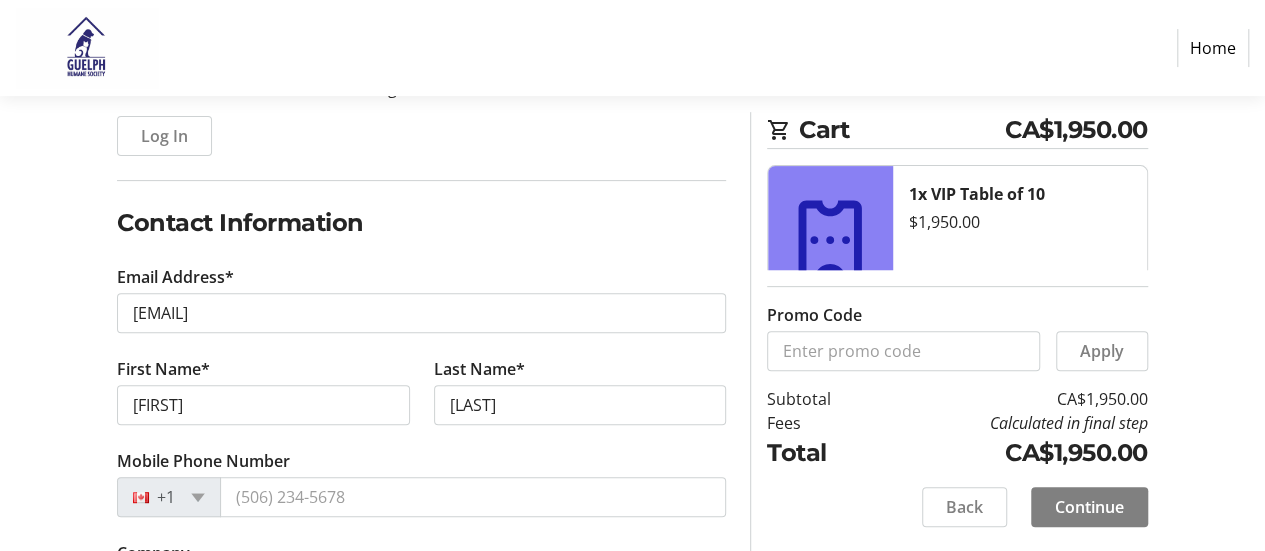 scroll, scrollTop: 232, scrollLeft: 0, axis: vertical 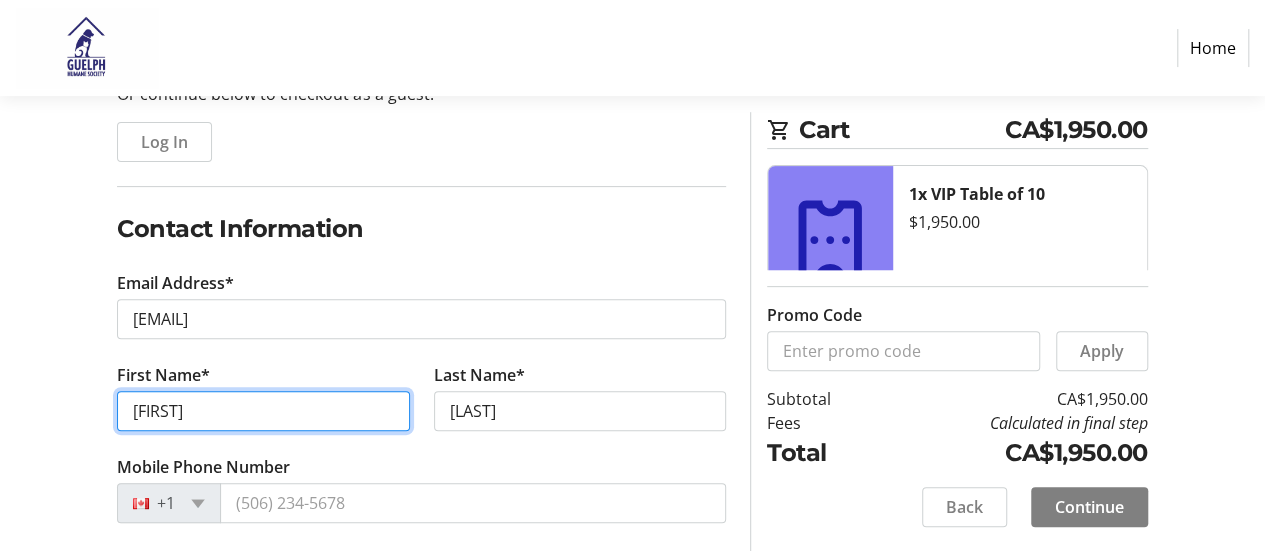 click on "[FIRST]" at bounding box center (263, 411) 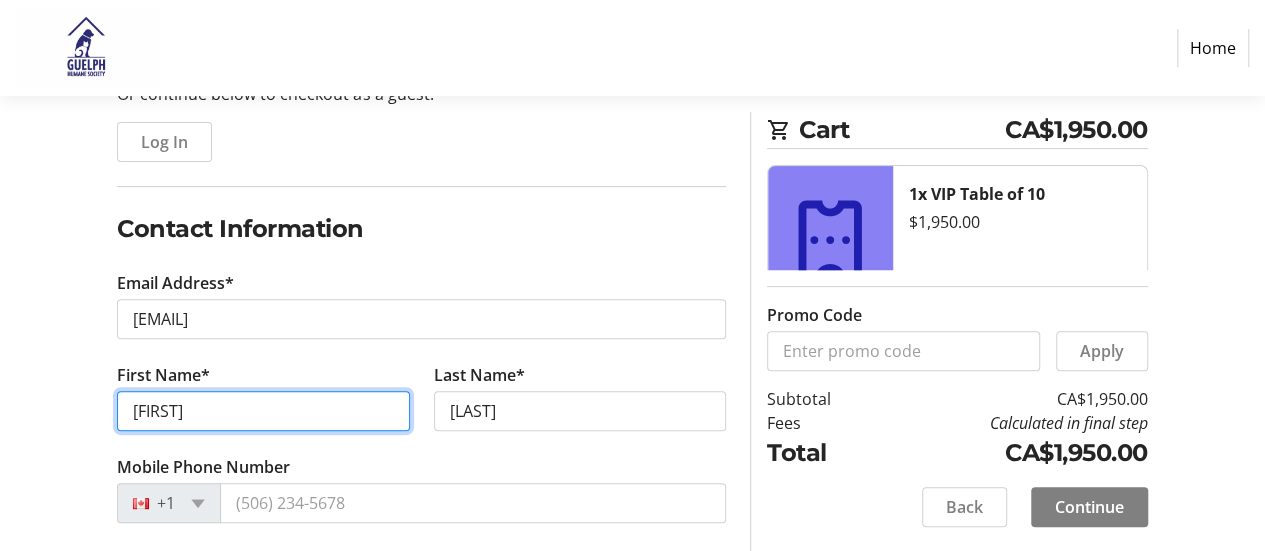 type on "[FIRST]" 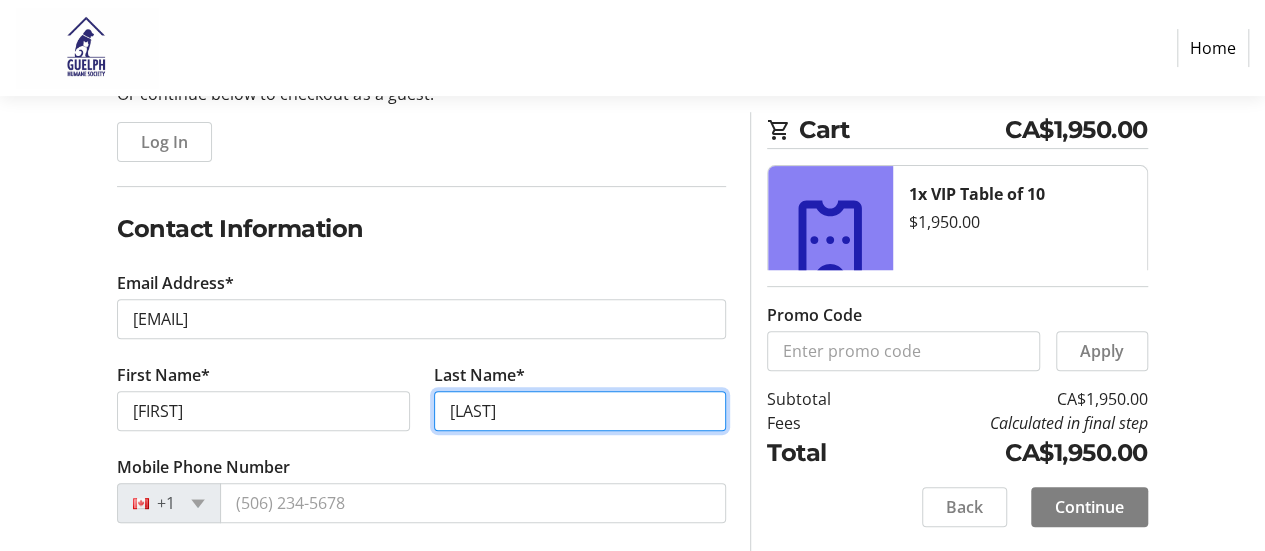 type on "[LAST]" 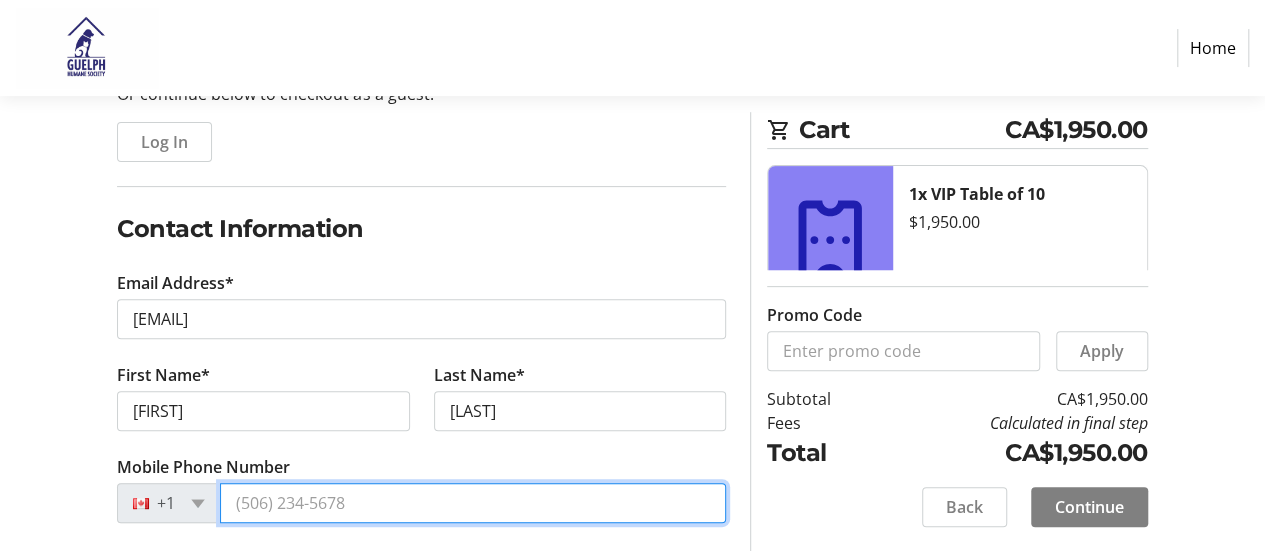 click on "Mobile Phone Number" at bounding box center [473, 503] 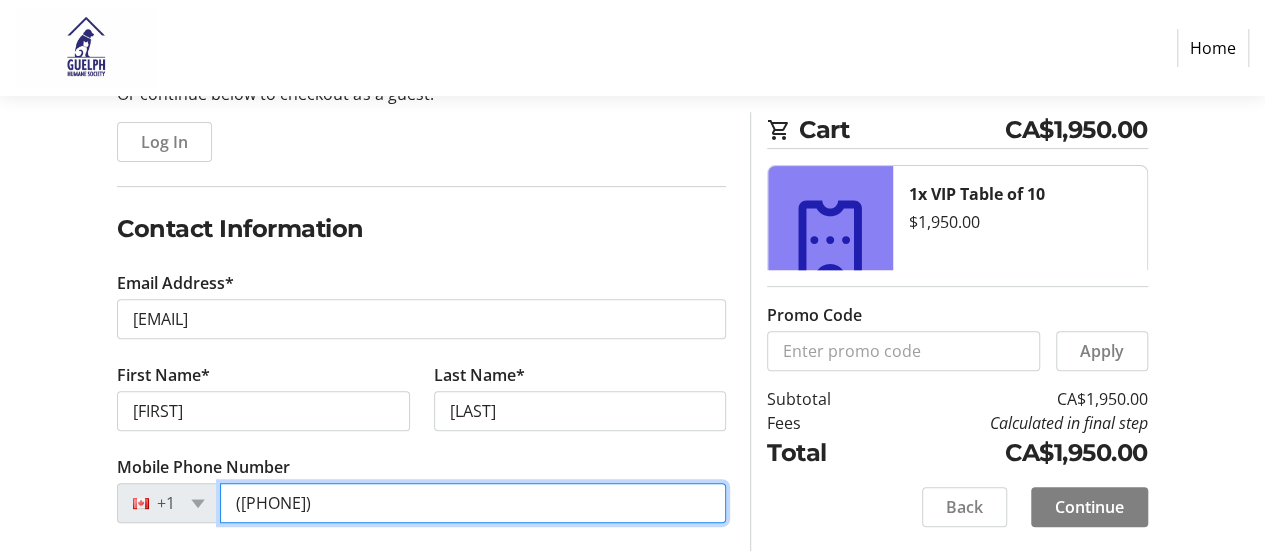 type on "([PHONE])" 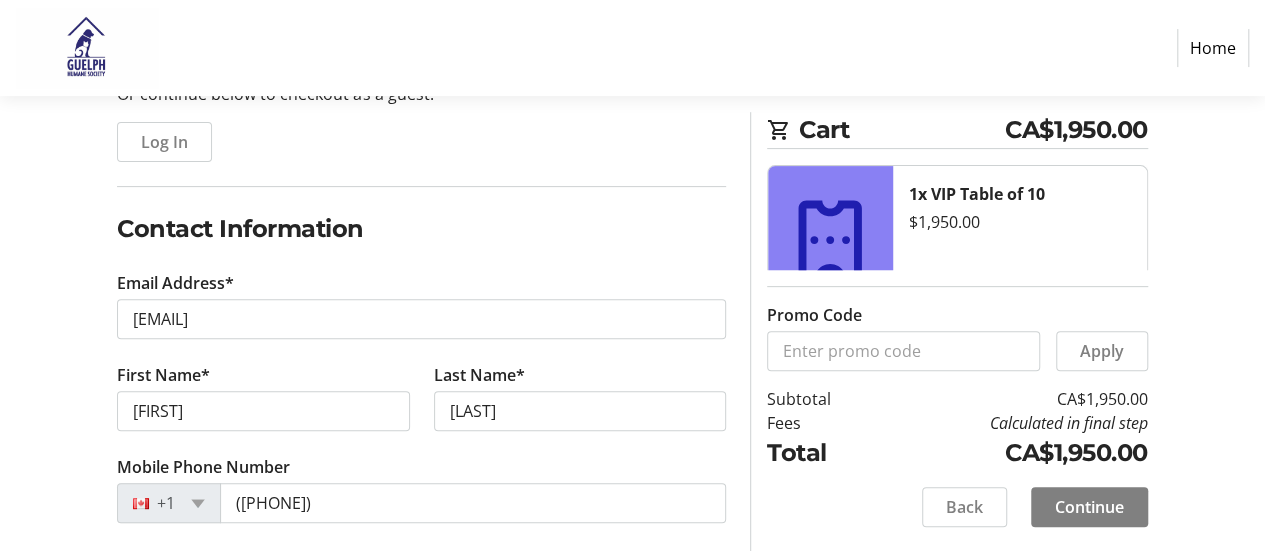 click on "Log In to Your Account (Optional) Or continue below to checkout as a guest.  Log In  Contact Information Email Address* [EMAIL] First Name* [FIRST] Last Name* [LAST]  Mobile Phone Number  +1 ([PHONE])  Company  0 / 60 characters  Donate anonymously  Mailing Address  Address Line 1*   Address Line 2   City*   State/Province*  State or Province  State or Province   Alberta   British Columbia   Manitoba   New Brunswick   Newfoundland and Labrador   Nova Scotia   Ontario   Prince Edward Island   Quebec   Saskatchewan   Northwest Territories   Nunavut   Yukon   Zip Code/Postal Code*   Country*  Country Country  Afghanistan   Åland Islands   Albania   Algeria   American Samoa   Andorra   Angola   Anguilla   Antarctica   Antigua and Barbuda   Argentina   Armenia   Aruba   Australia   Austria   Azerbaijan   The Bahamas   Bahrain   Bangladesh   Barbados   Belarus   Belgium   Belize   Benin   Bermuda   Bhutan   Bolivia   Bonaire   Bosnia and Herzegovina   Botswana   Bouvet Island   Brazil   Brunei" 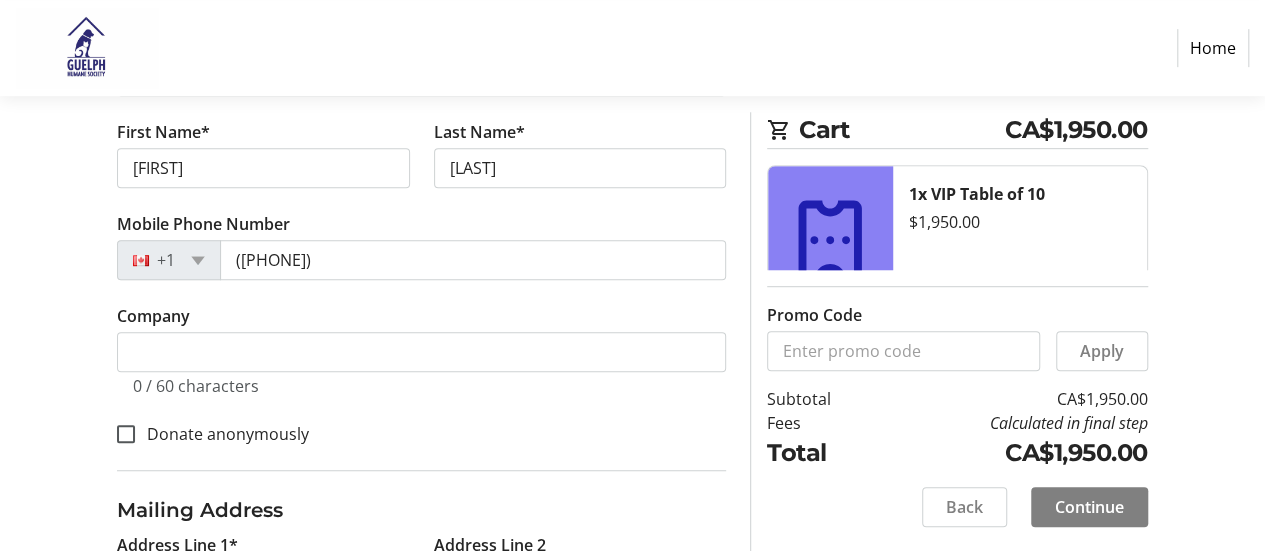 scroll, scrollTop: 476, scrollLeft: 0, axis: vertical 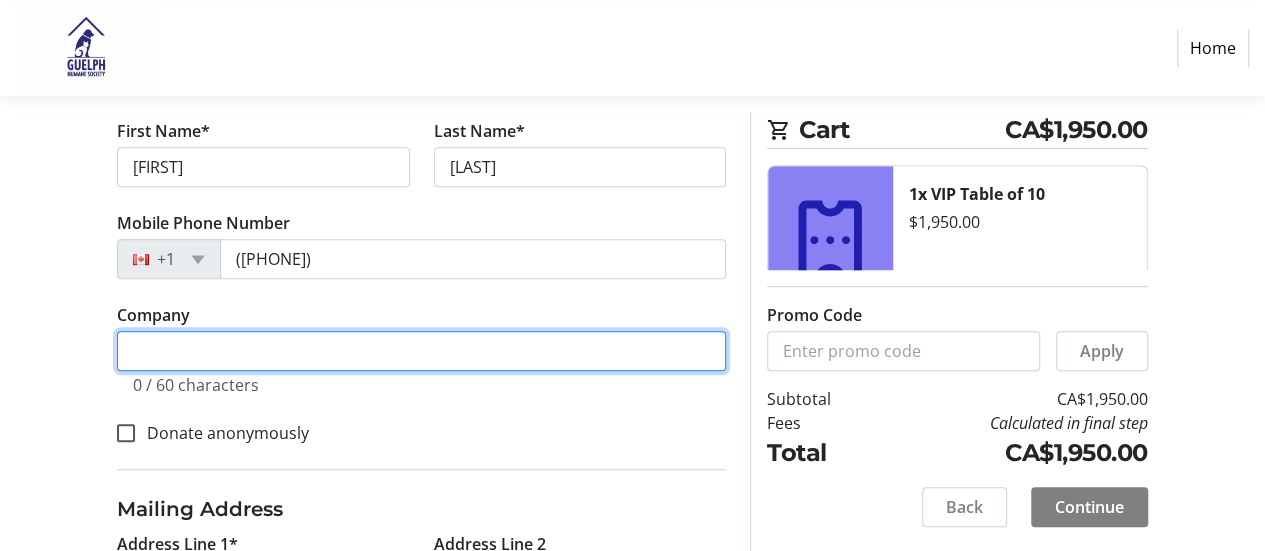 click on "Company" at bounding box center (421, 351) 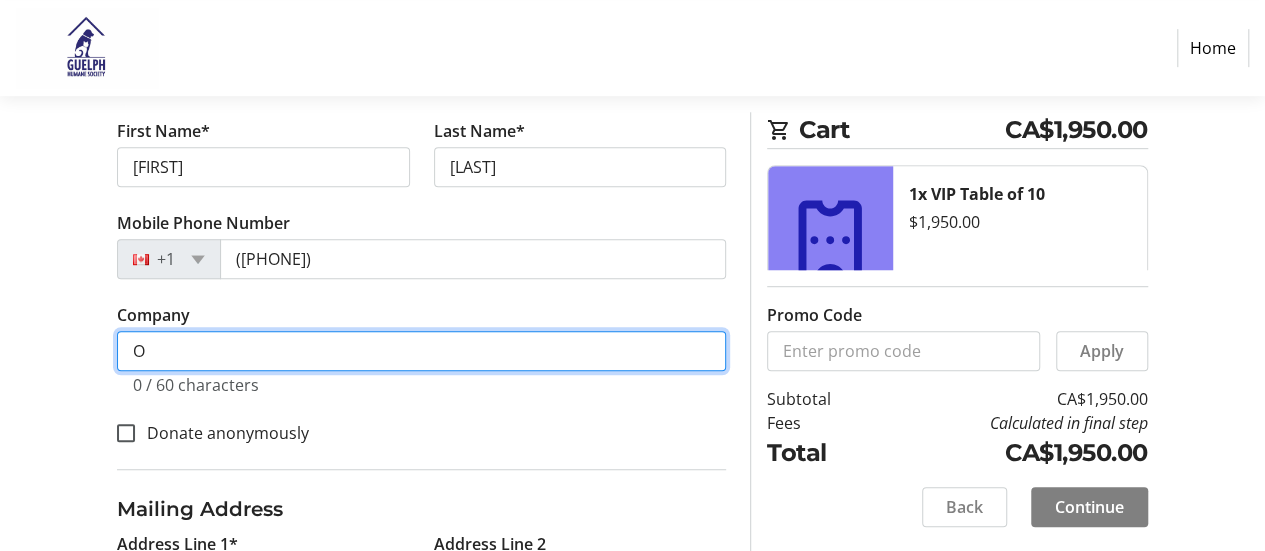 scroll, scrollTop: 525, scrollLeft: 0, axis: vertical 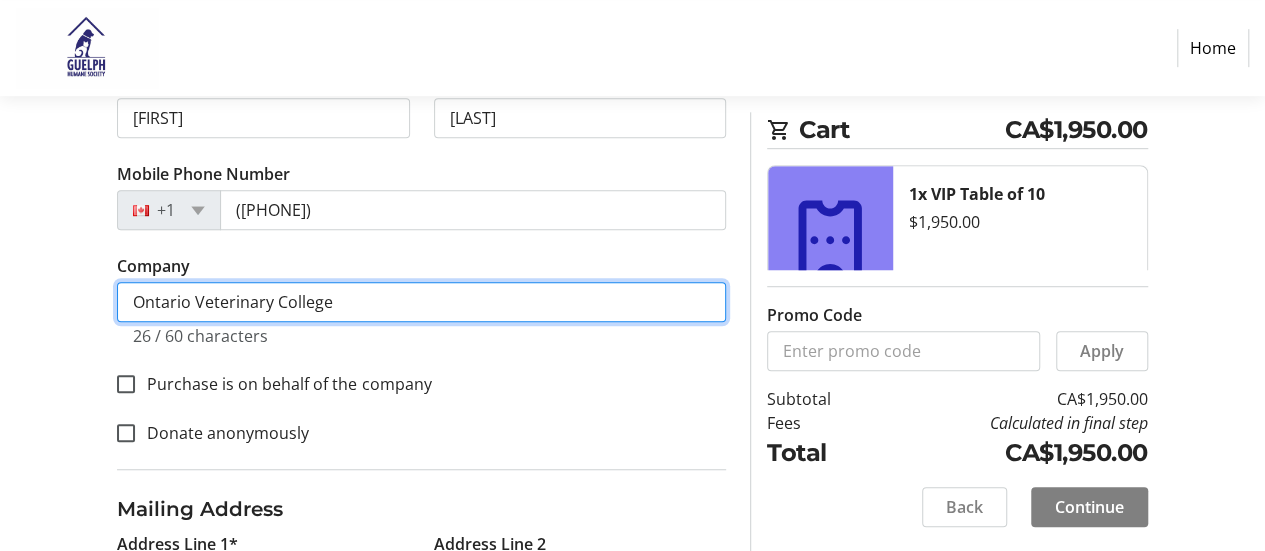 type on "Ontario Veterinary College" 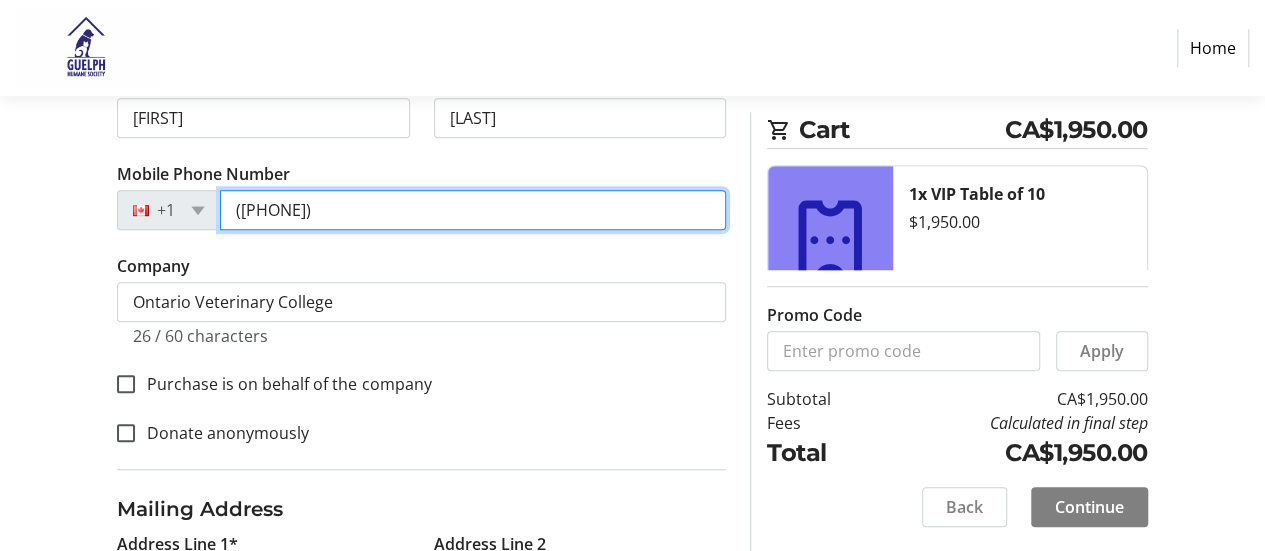 click on "([PHONE])" at bounding box center [473, 210] 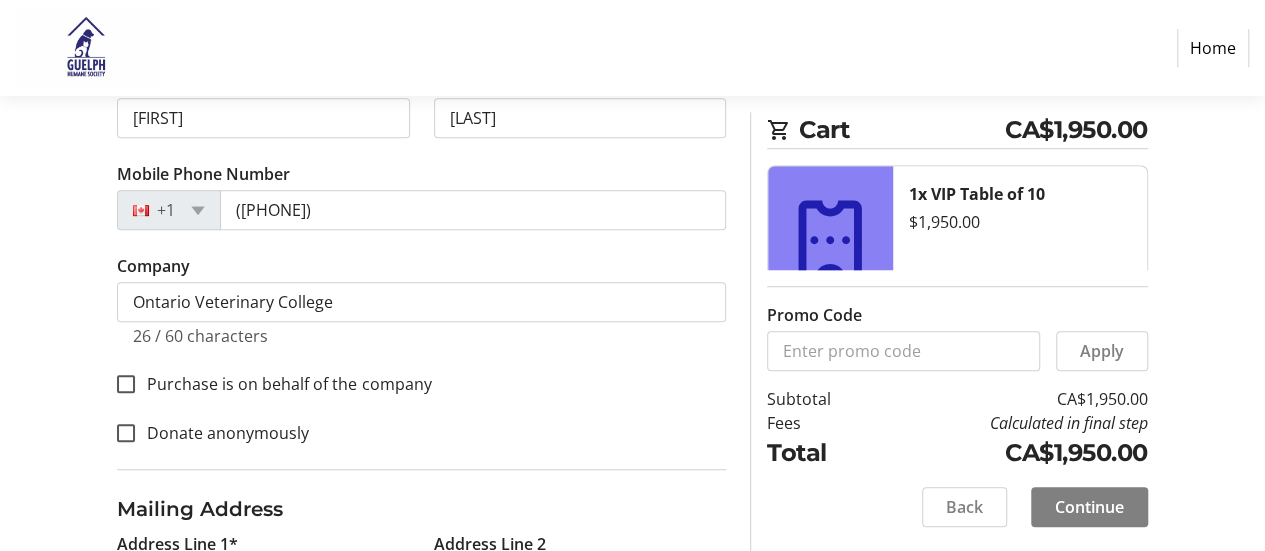 click on "Log In to Your Account (Optional) Or continue below to checkout as a guest.  Log In  Contact Information Email Address* [EMAIL] First Name* [FIRST] Last Name* [LAST]  Mobile Phone Number  +1 ([PHONE])  Company  Ontario Veterinary College 26 / 60 characters  Purchase is on behalf of the company   Donate anonymously  Mailing Address  Address Line 1*   Address Line 2   City*   State/Province*  State or Province  State or Province   Alberta   British Columbia   Manitoba   New Brunswick   Newfoundland and Labrador   Nova Scotia   Ontario   Prince Edward Island   Quebec   Saskatchewan   Northwest Territories   Nunavut   Yukon   Zip Code/Postal Code*   Country*  Country Country  Afghanistan   Åland Islands   Albania   Algeria   American Samoa   Andorra   Angola   Anguilla   Antarctica   Antigua and Barbuda   Argentina   Armenia   Aruba   Australia   Austria   Azerbaijan   The Bahamas   Bahrain   Bangladesh   Barbados   Belarus   Belgium   Belize   Benin   Bermuda   Bhutan   Bolivia   Bonaire   Chad" 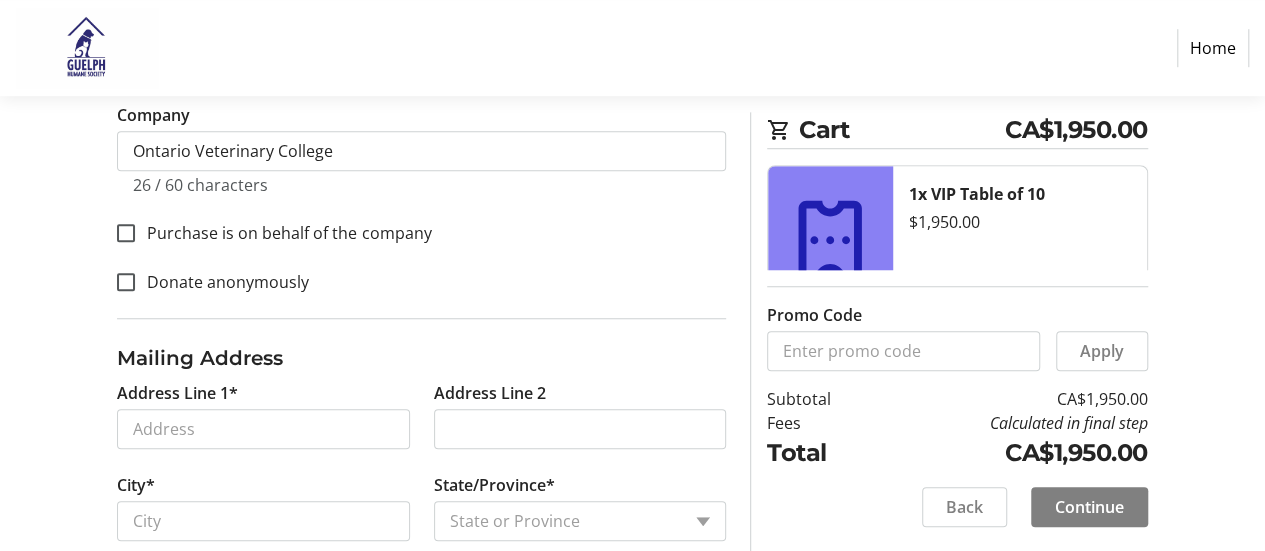 scroll, scrollTop: 675, scrollLeft: 0, axis: vertical 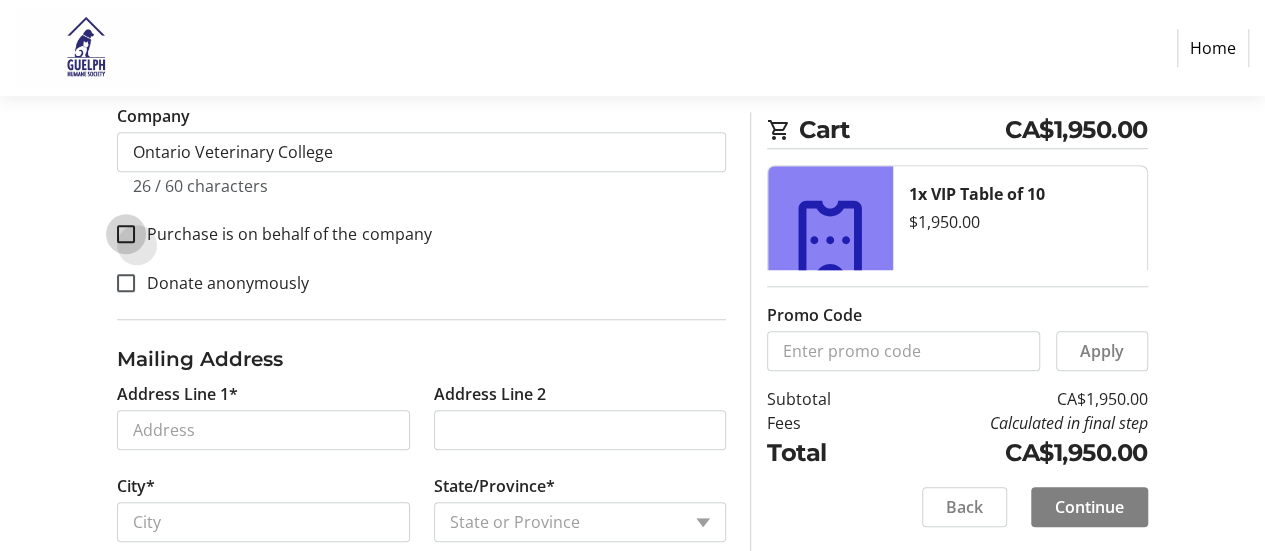 click on "Purchase is on behalf of the company" at bounding box center [126, 234] 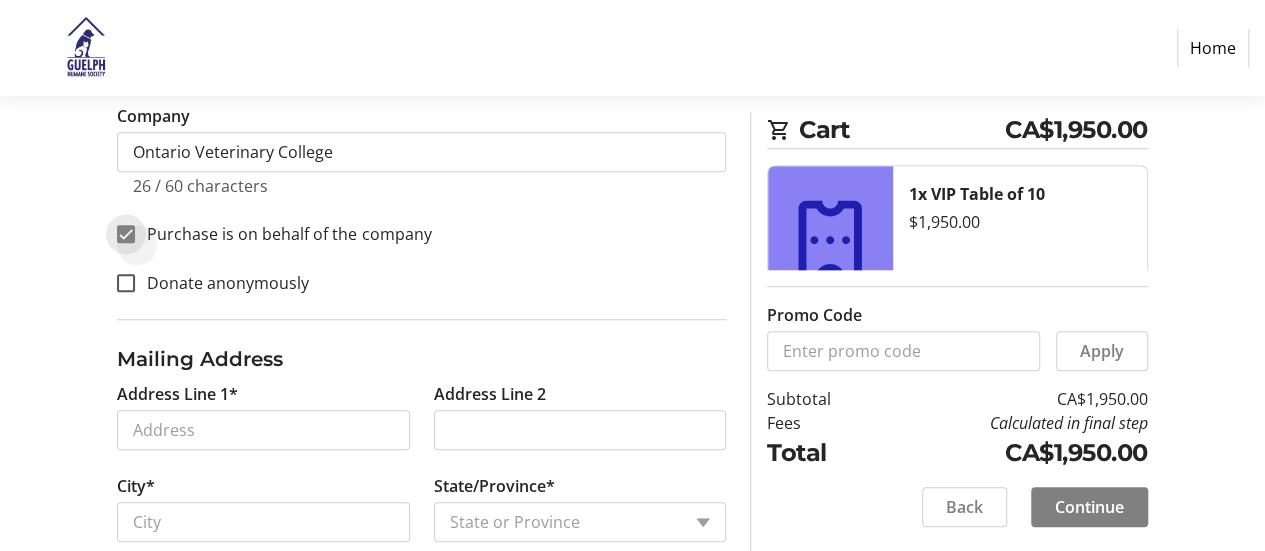 checkbox on "true" 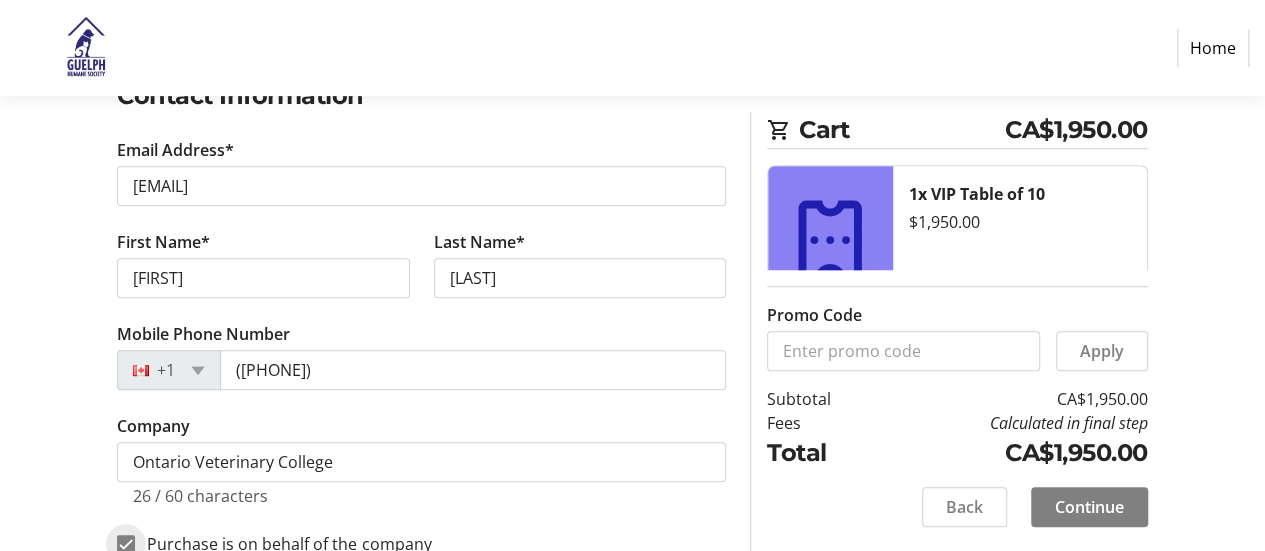scroll, scrollTop: 366, scrollLeft: 0, axis: vertical 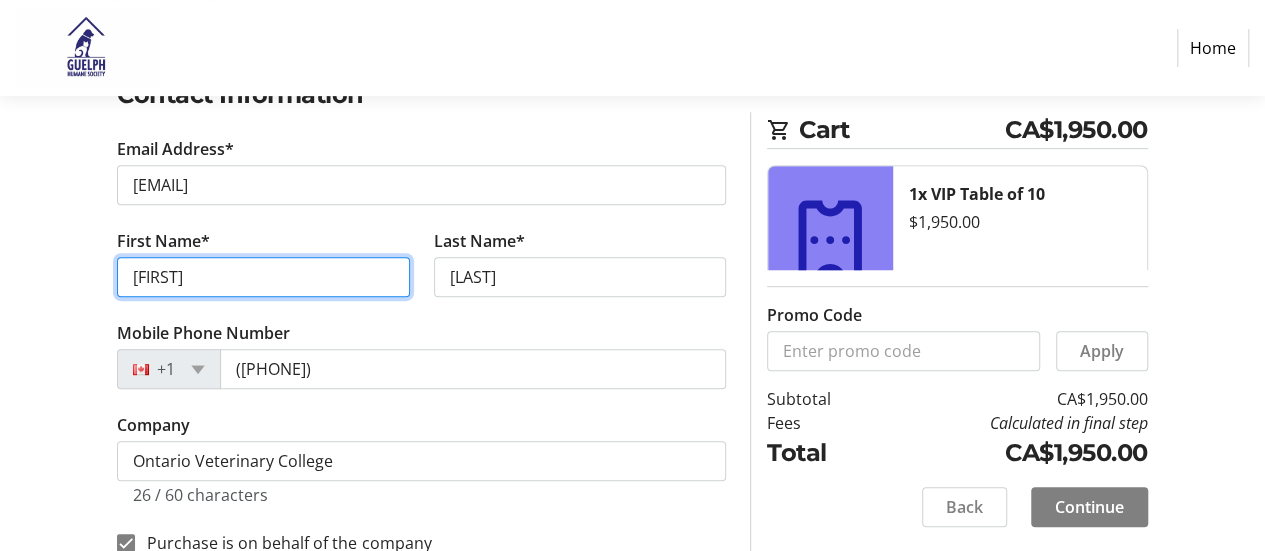 click on "[FIRST]" at bounding box center (263, 277) 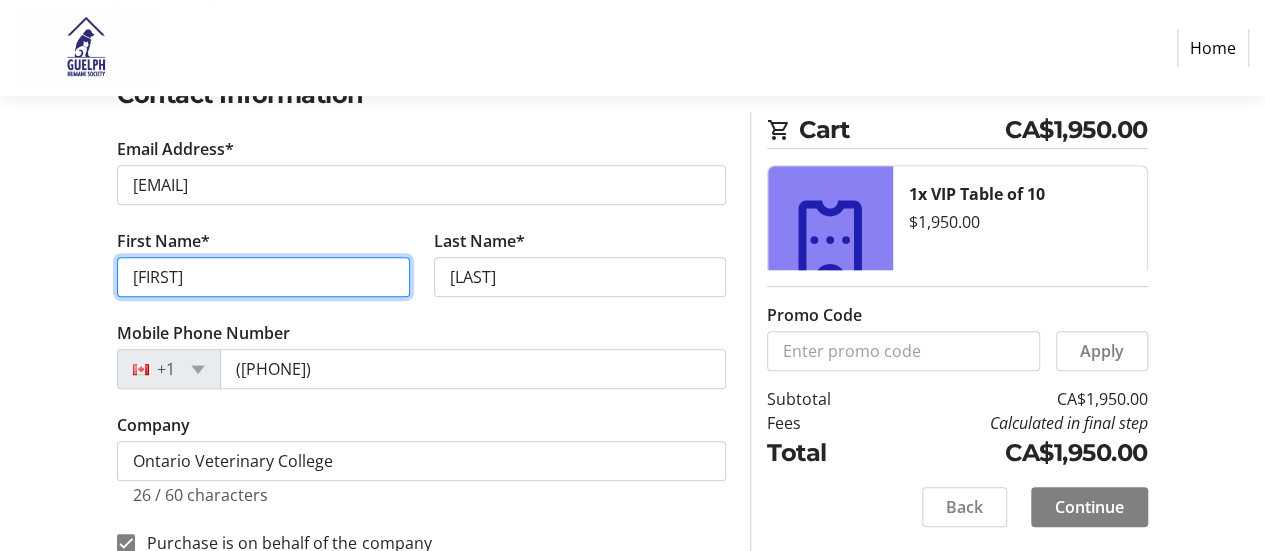 type on "[FIRST]" 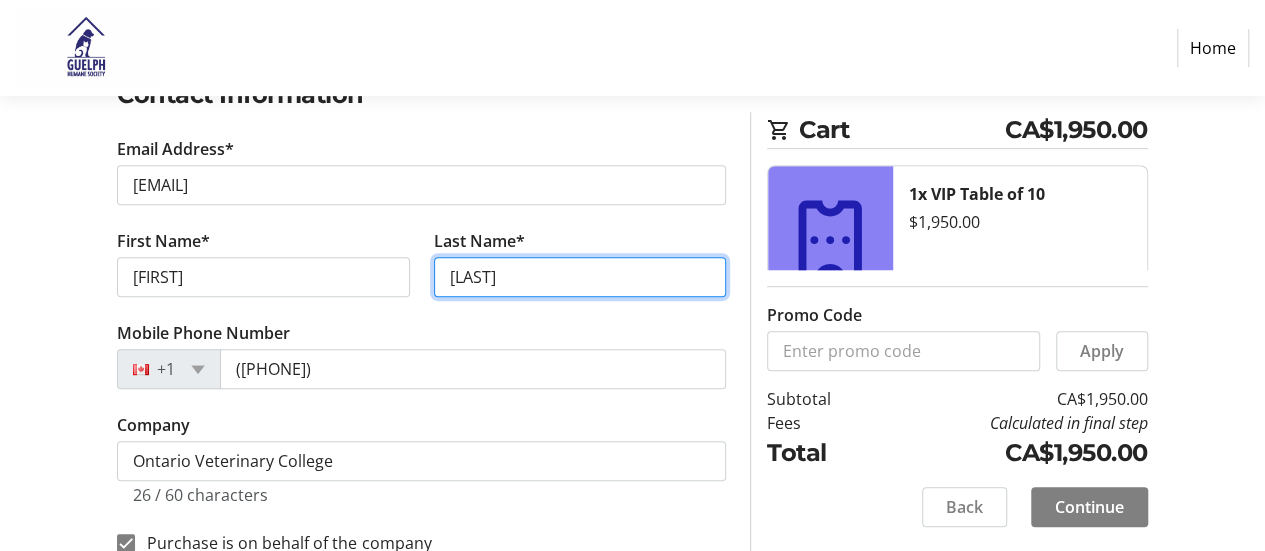 type on "[LAST]" 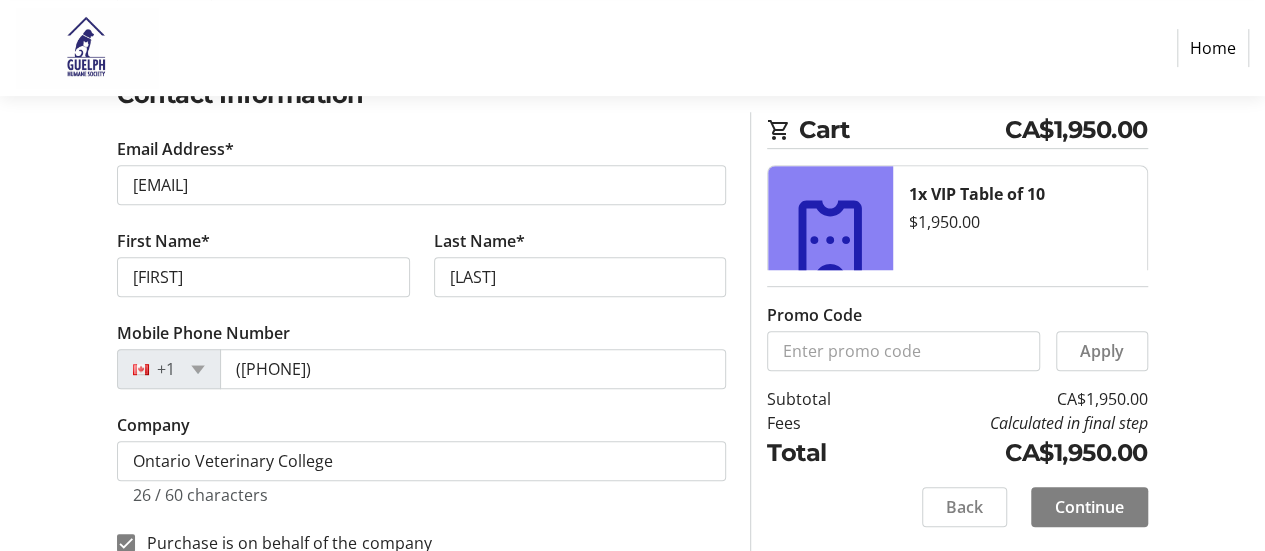 click on "Log In to Your Account (Optional) Or continue below to checkout as a guest.  Log In  Contact Information Email Address* [EMAIL] First Name* [FIRST] Last Name* [LAST]  Mobile Phone Number  +1 ([PHONE])  Company  Ontario Veterinary College 26 / 60 characters  Purchase is on behalf of the company   Donate anonymously  Mailing Address  Address Line 1*   Address Line 2   City*   State/Province*  State or Province  State or Province   Alberta   British Columbia   Manitoba   New Brunswick   Newfoundland and Labrador   Nova Scotia   Ontario   Prince Edward Island   Quebec   Saskatchewan   Northwest Territories   Nunavut   Yukon   Zip Code/Postal Code*   Country*  Country Country  Afghanistan   Åland Islands   Albania   Algeria   American Samoa   Andorra   Angola   Anguilla   Antarctica   Antigua and Barbuda   Argentina   Armenia   Aruba   Australia   Austria   Azerbaijan   The Bahamas   Bahrain   Bangladesh   Barbados   Belarus   Belgium   Belize   Benin   Bermuda   Bhutan   Bolivia   Bonaire  Cart" 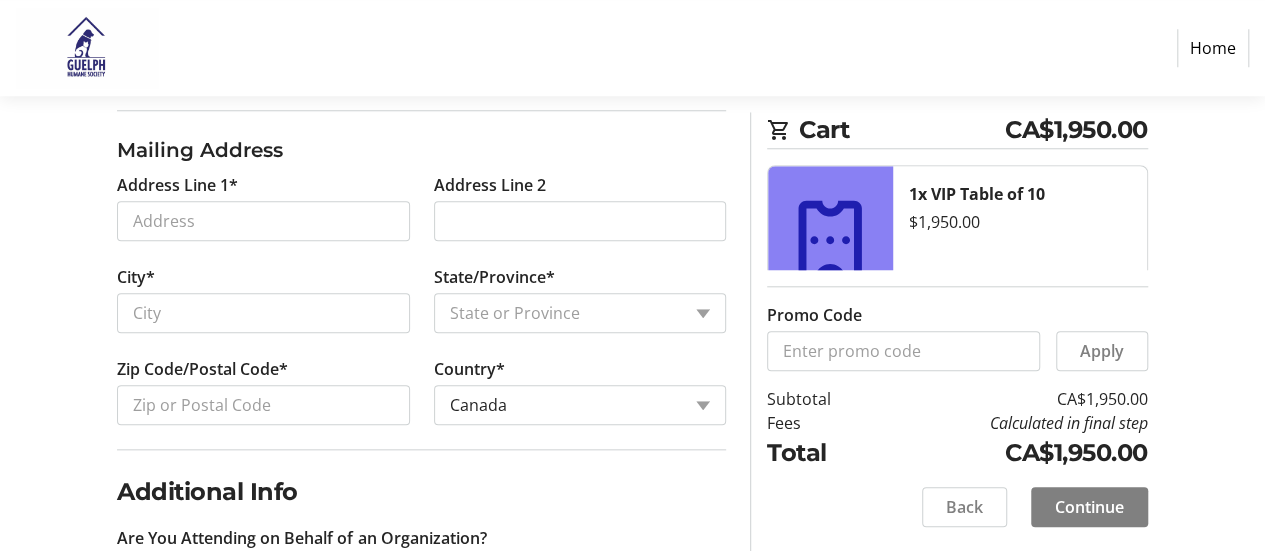 scroll, scrollTop: 907, scrollLeft: 0, axis: vertical 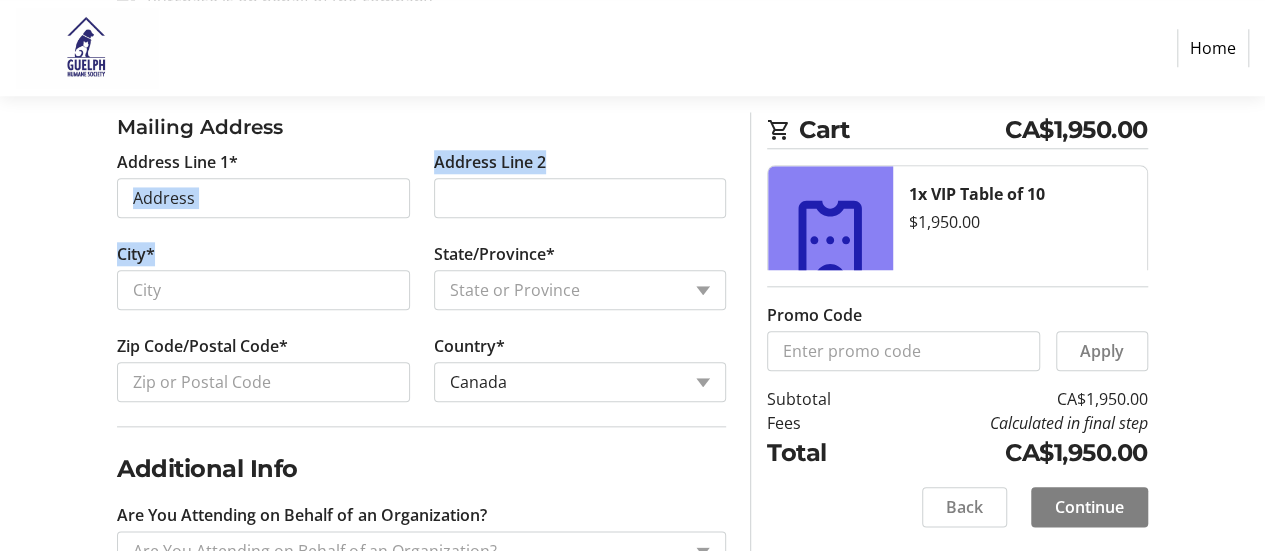 drag, startPoint x: 54, startPoint y: 327, endPoint x: 194, endPoint y: 196, distance: 191.73158 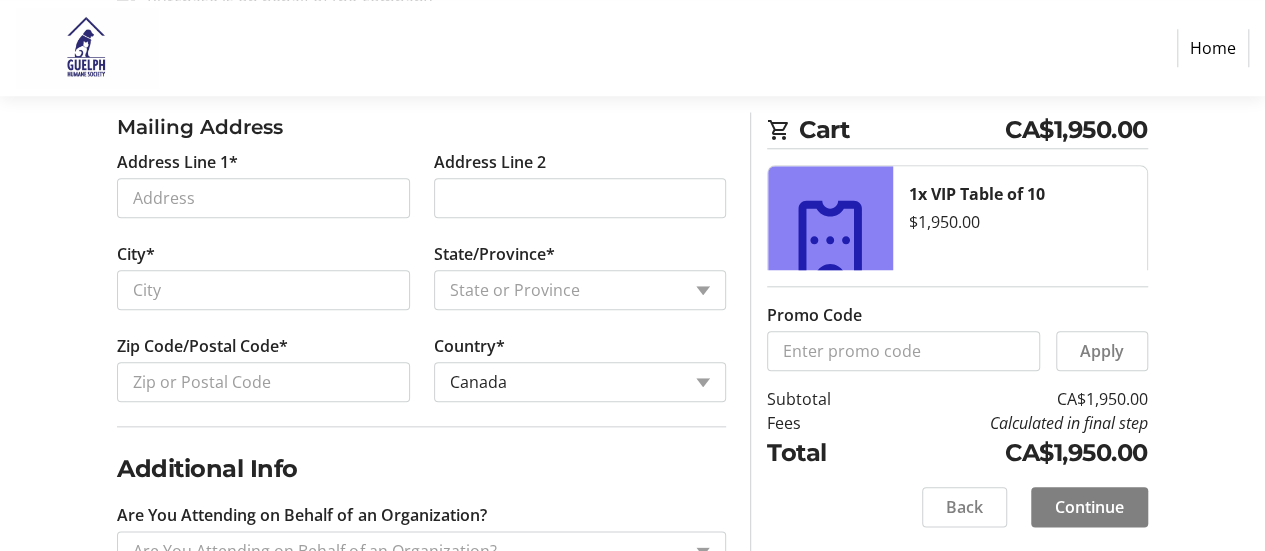click on "Log In to Your Account (Optional) Or continue below to checkout as a guest.  Log In  Contact Information Email Address* [EMAIL] First Name* [FIRST] Last Name* [LAST]  Mobile Phone Number  +1 ([PHONE])  Company  Ontario Veterinary College 26 / 60 characters  Purchase is on behalf of the company   Donate anonymously  Mailing Address  Address Line 1*   Address Line 2   City*   State/Province*  State or Province  State or Province   Alberta   British Columbia   Manitoba   New Brunswick   Newfoundland and Labrador   Nova Scotia   Ontario   Prince Edward Island   Quebec   Saskatchewan   Northwest Territories   Nunavut   Yukon   Zip Code/Postal Code*   Country*  Country Country  Afghanistan   Åland Islands   Albania   Algeria   American Samoa   Andorra   Angola   Anguilla   Antarctica   Antigua and Barbuda   Argentina   Armenia   Aruba   Australia   Austria   Azerbaijan   The Bahamas   Bahrain   Bangladesh   Barbados   Belarus   Belgium   Belize   Benin   Bermuda   Bhutan   Bolivia   Bonaire  Cart" 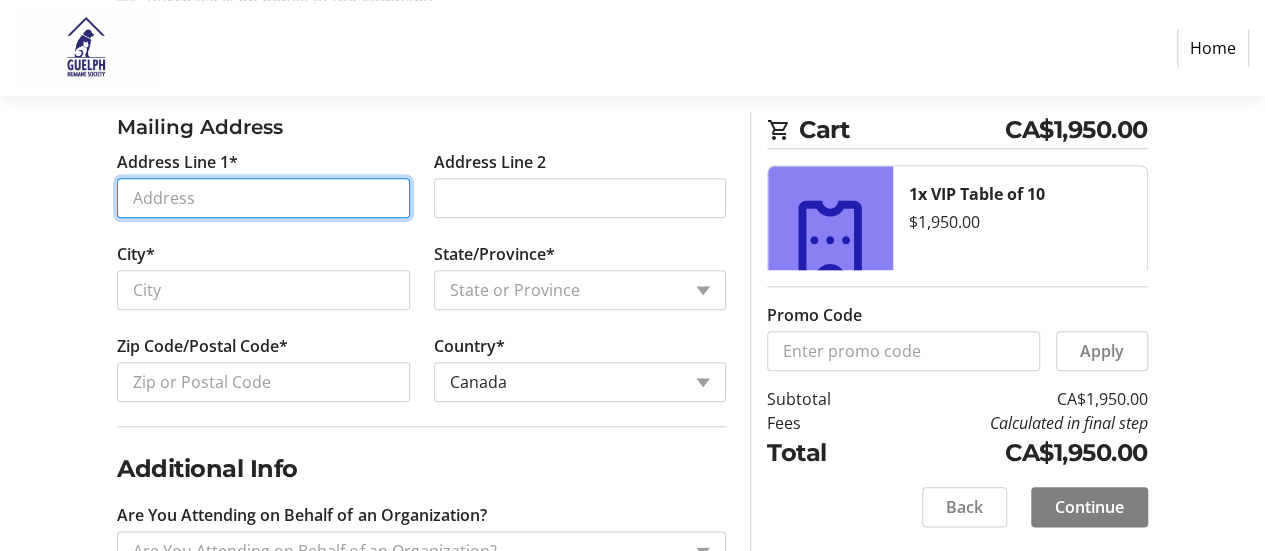 click on "Address Line 1*" at bounding box center [263, 198] 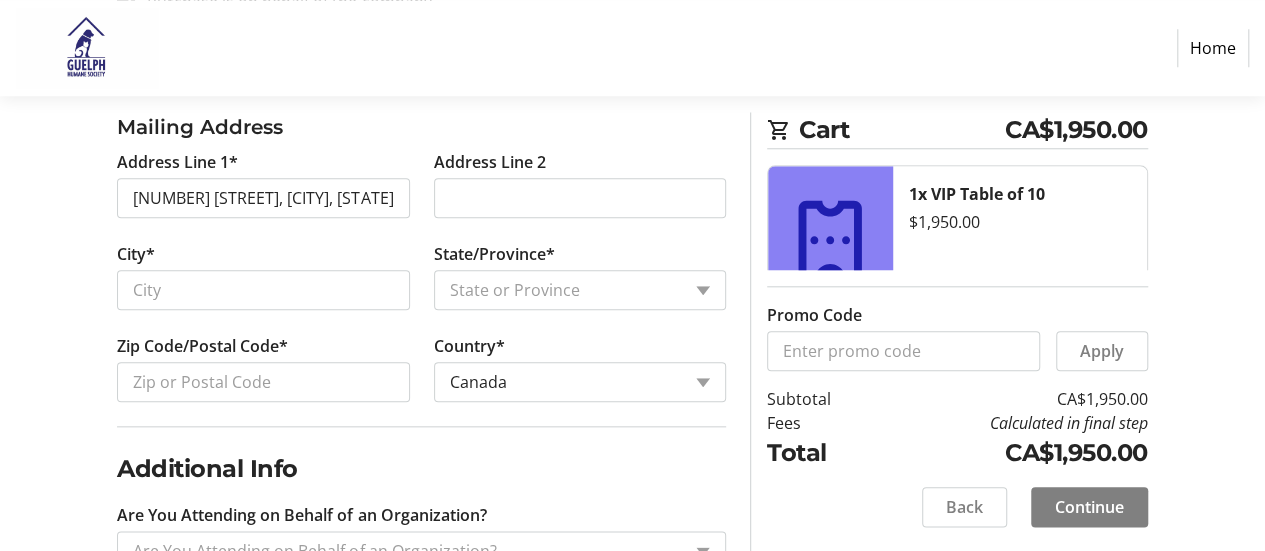 type on "50 Stone Road East" 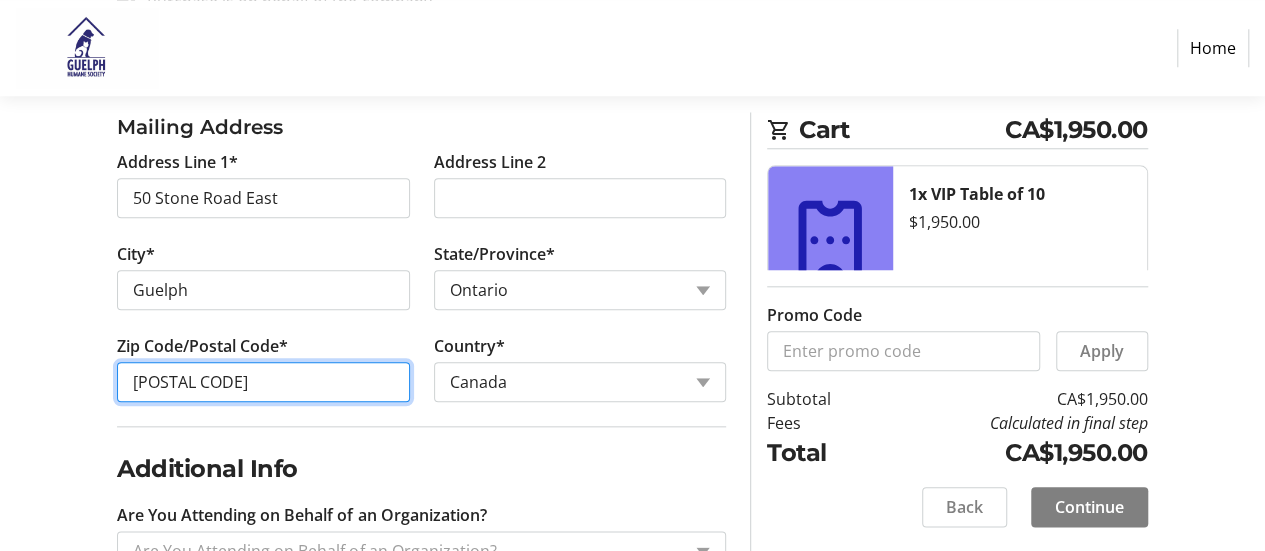 click on "[POSTAL CODE]" at bounding box center (263, 382) 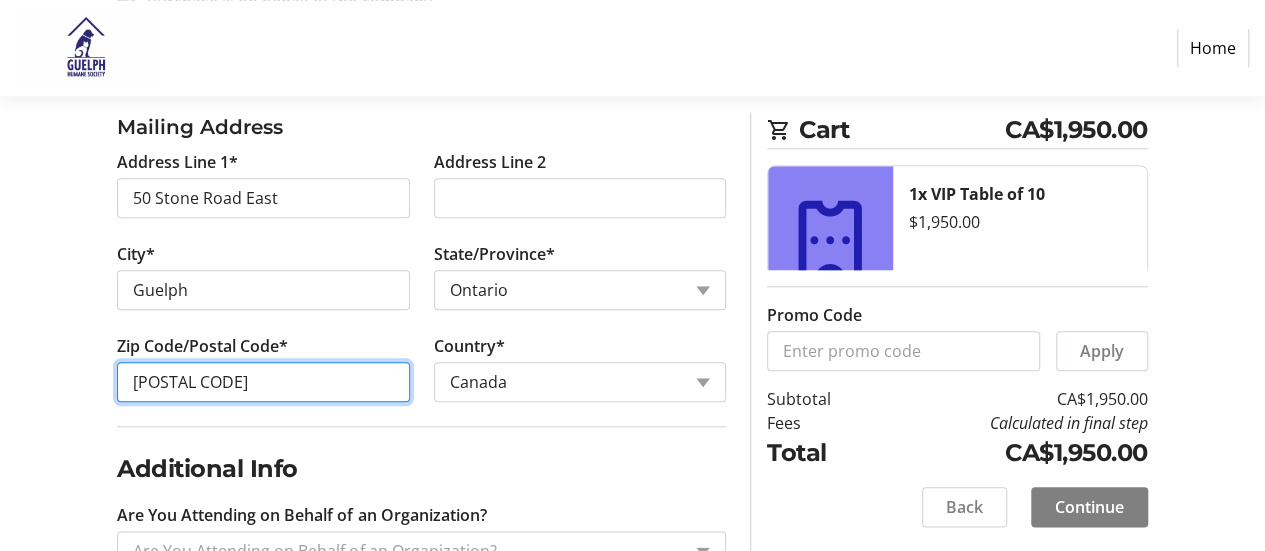 type on "[POSTAL CODE]" 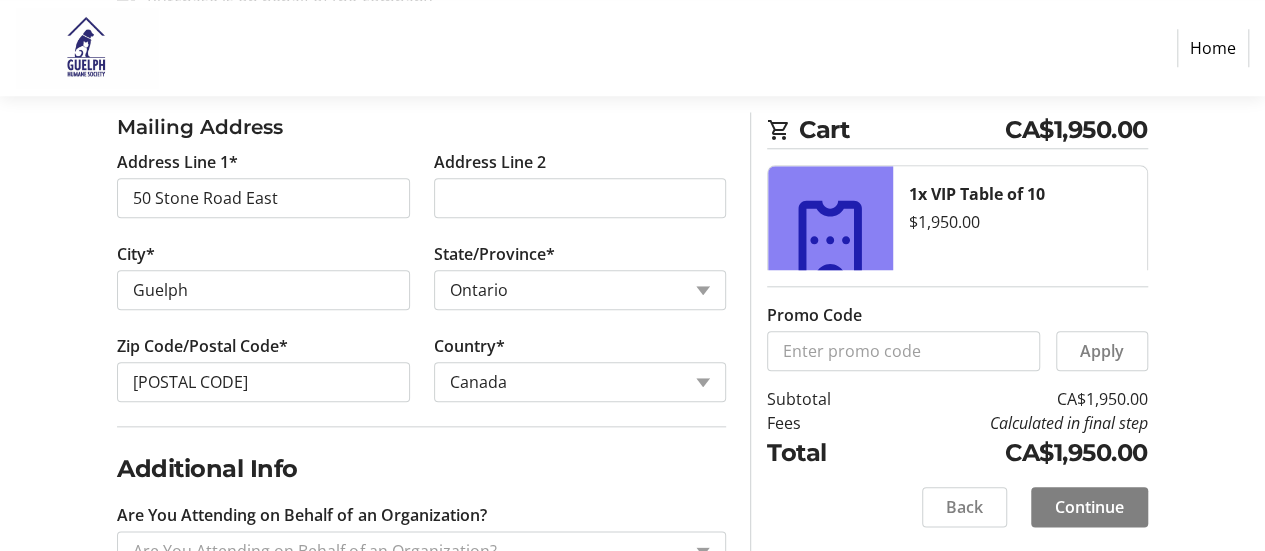 click on "Log In to Your Account (Optional) Or continue below to checkout as a guest.  Log In  Contact Information Email Address* [EMAIL] First Name* [FIRST] Last Name* [LAST]  Mobile Phone Number  +1 ([PHONE])  Company  Ontario Veterinary College 26 / 60 characters  Purchase is on behalf of the company   Donate anonymously  Mailing Address  Address Line 1*  50 Stone Road East  Address Line 2   City*  Guelph  State/Province*  State or Province  State or Province   Alberta   British Columbia   Manitoba   New Brunswick   Newfoundland and Labrador   Nova Scotia   Ontario   Prince Edward Island   Quebec   Saskatchewan   Northwest Territories   Nunavut   Yukon   Zip Code/Postal Code*  [POSTAL CODE]  Country*  Country Country  Afghanistan   Åland Islands   Albania   Algeria   American Samoa   Andorra   Angola   Anguilla   Antarctica   Antigua and Barbuda   Argentina   Armenia   Aruba   Australia   Austria   Azerbaijan   The Bahamas   Bahrain   Bangladesh   Barbados   Belarus   Belgium   Belize   Benin   Bermuda" 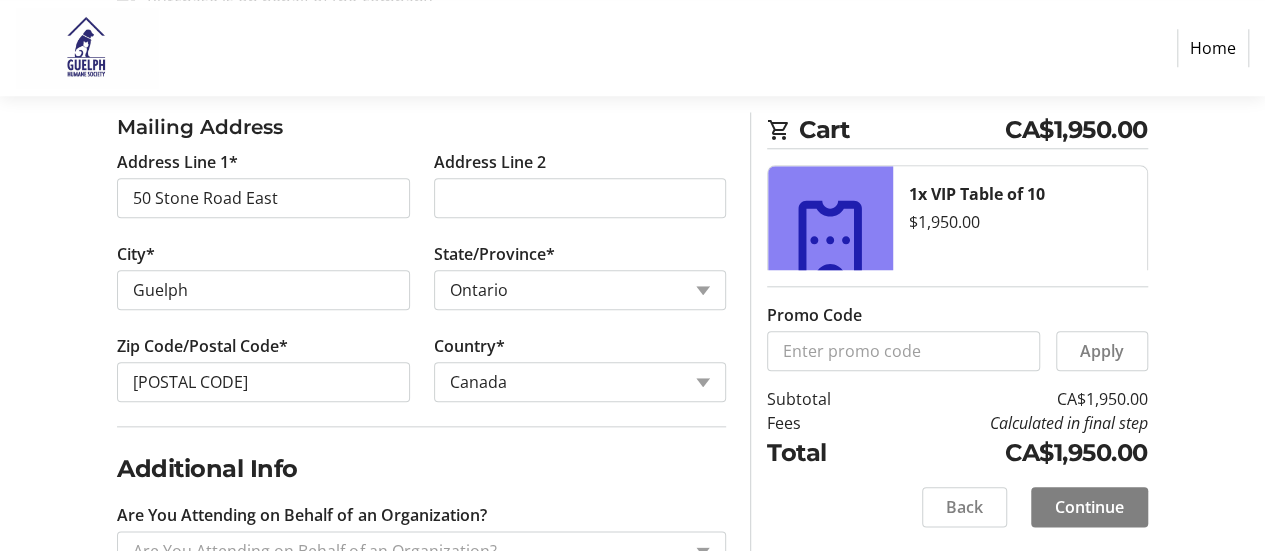 scroll, scrollTop: 969, scrollLeft: 0, axis: vertical 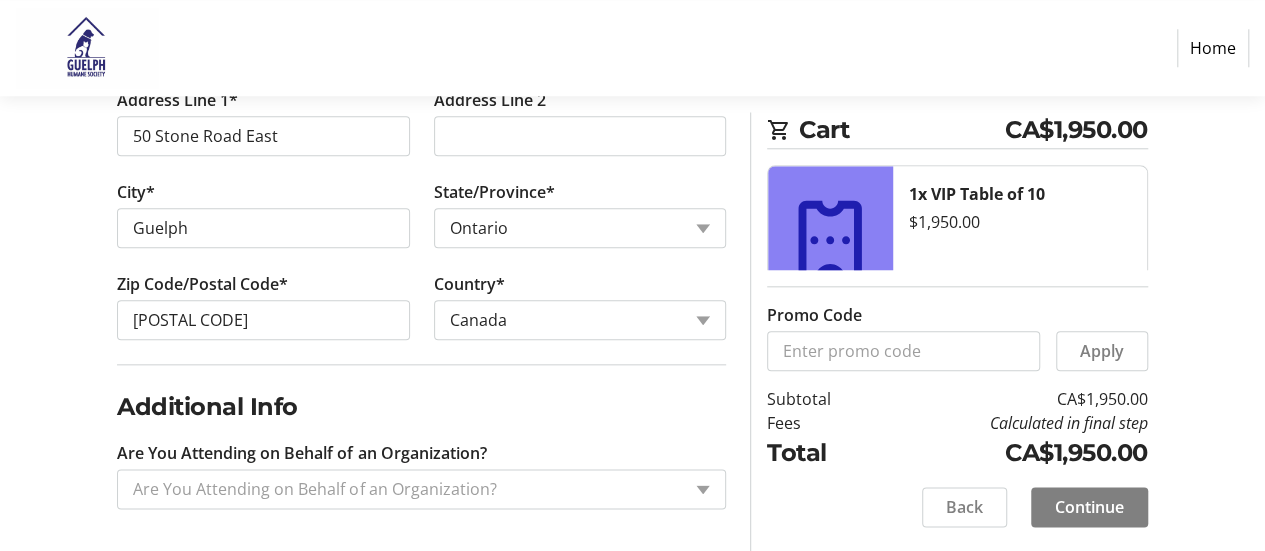 click on "Cart CA$1,950.00 1x VIP Table of 10  $1,950.00  Promo Code  Apply  Subtotal  CA$1,950.00  Fees  Calculated in final step  Total  CA$1,950.00   Back   Continue" 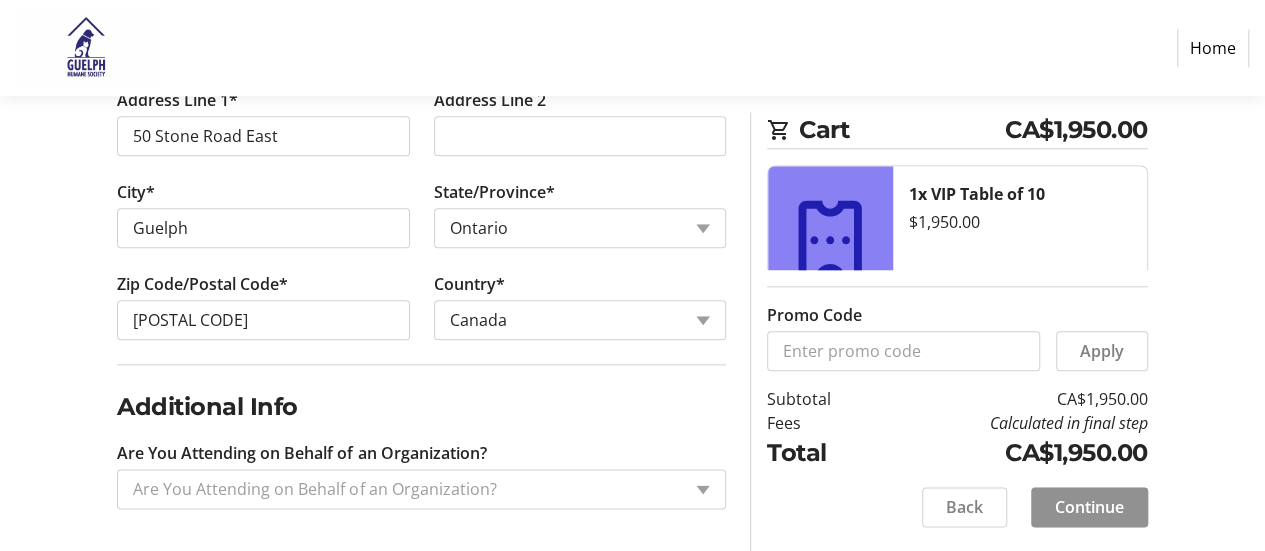 click on "Continue" 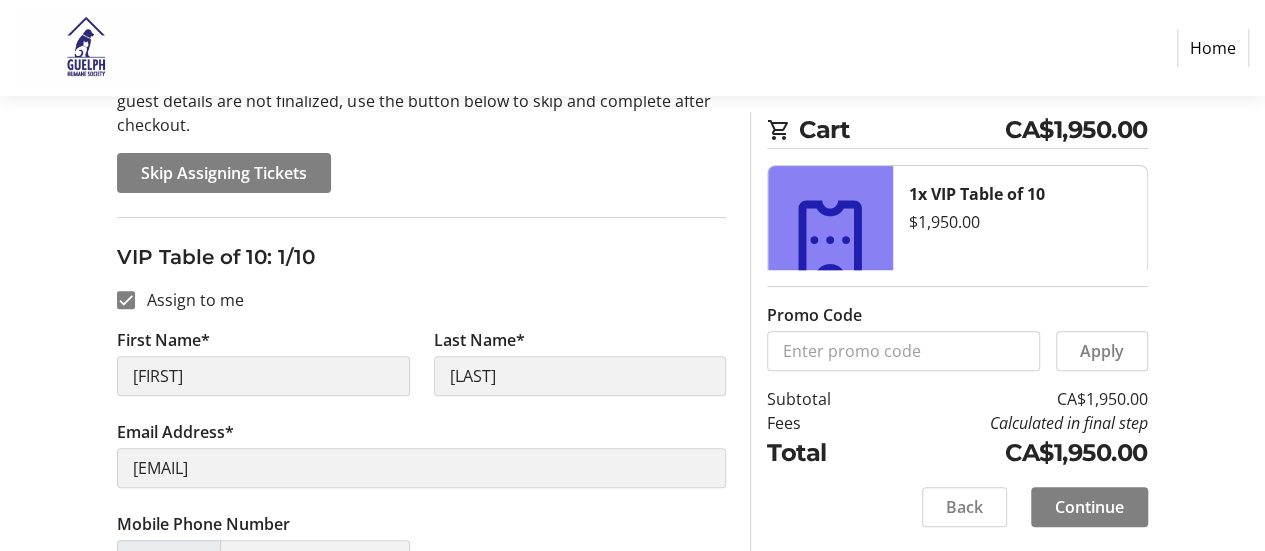 scroll, scrollTop: 250, scrollLeft: 0, axis: vertical 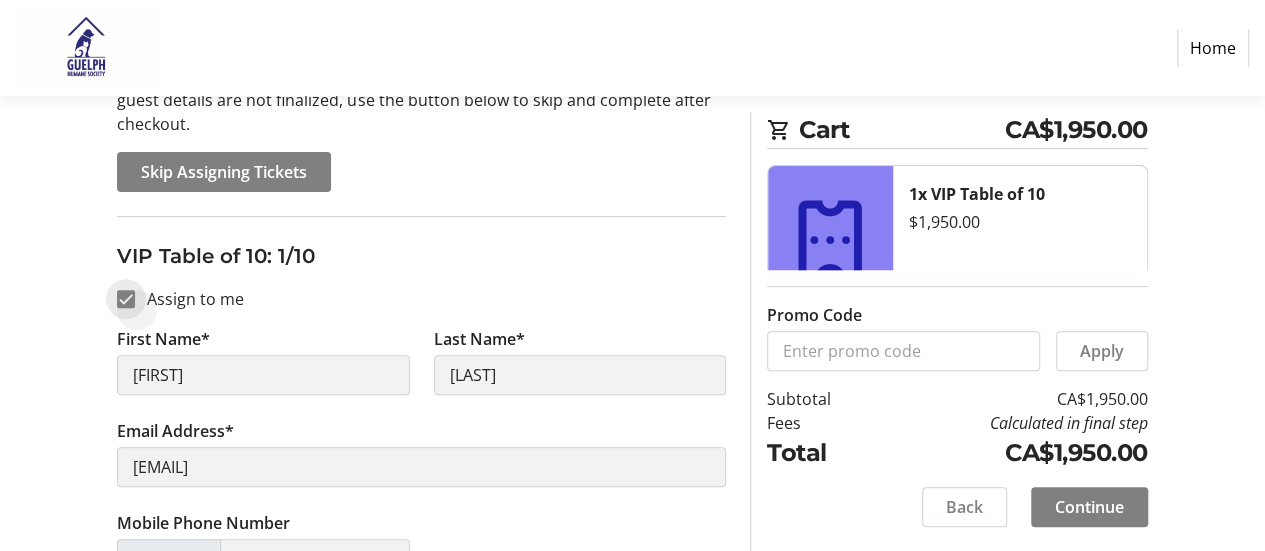 click on "Assign to me" at bounding box center (126, 299) 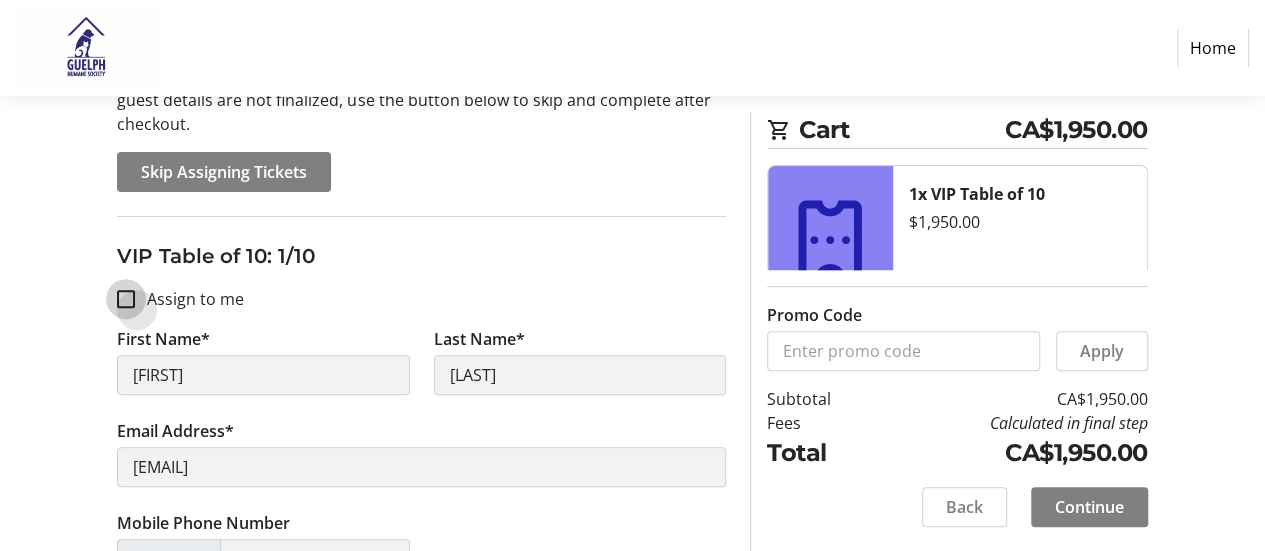 checkbox on "false" 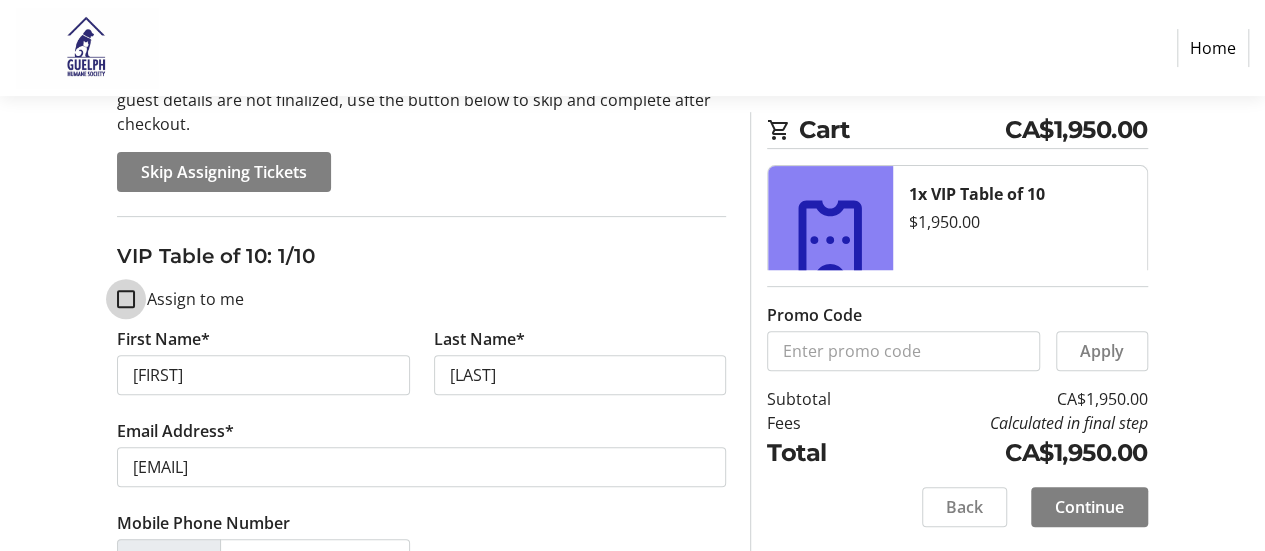 type 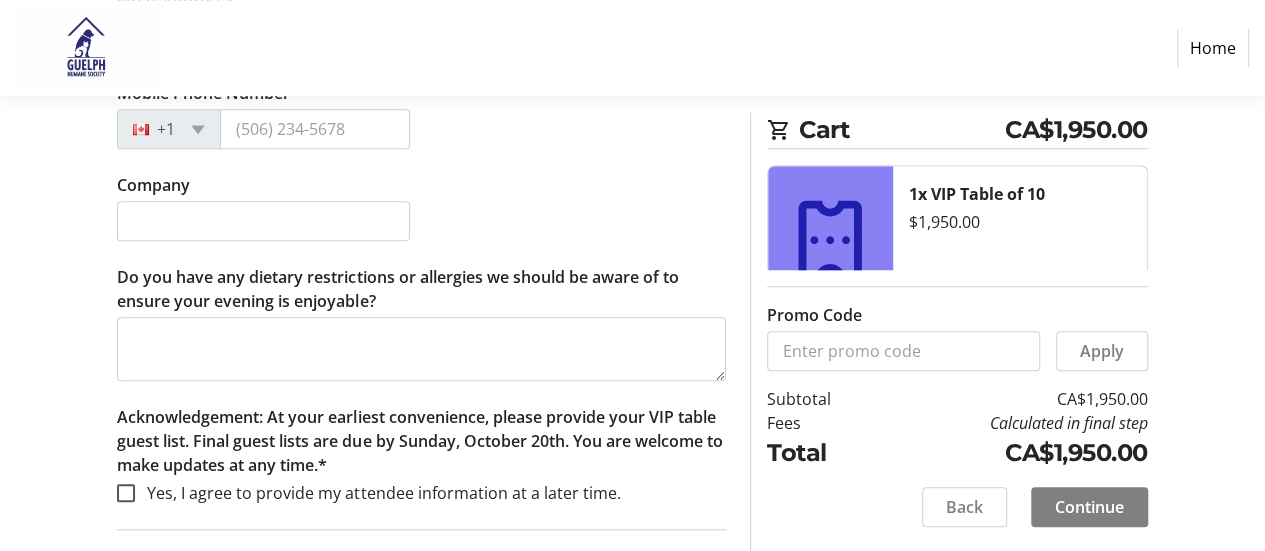 scroll, scrollTop: 0, scrollLeft: 0, axis: both 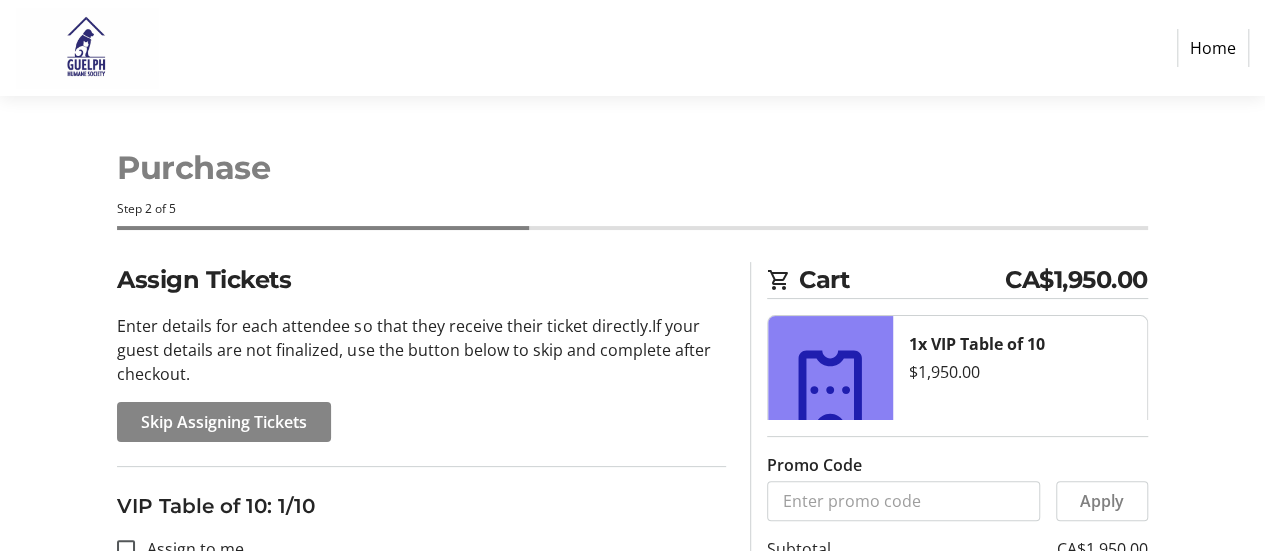 click on "Skip Assigning Tickets" 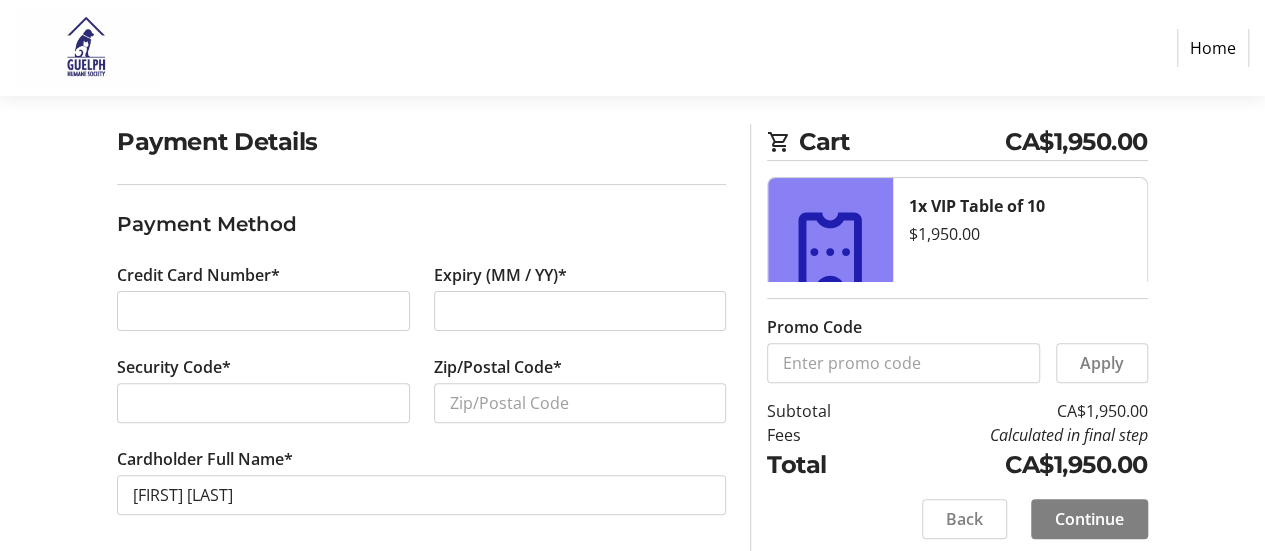 scroll, scrollTop: 150, scrollLeft: 0, axis: vertical 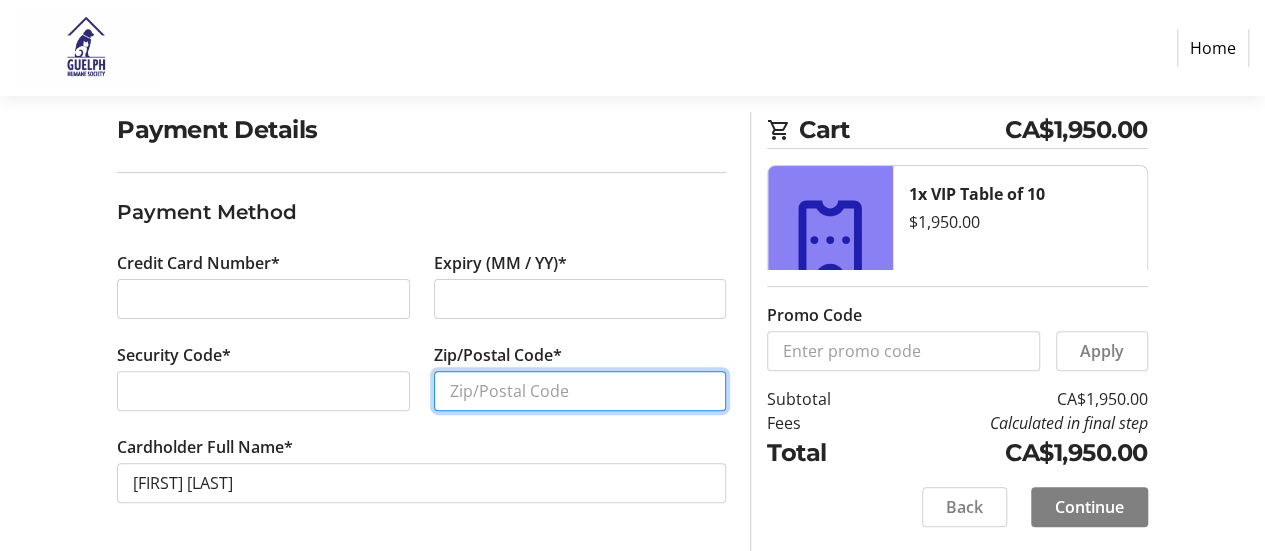 click on "Zip/Postal Code*" at bounding box center (580, 391) 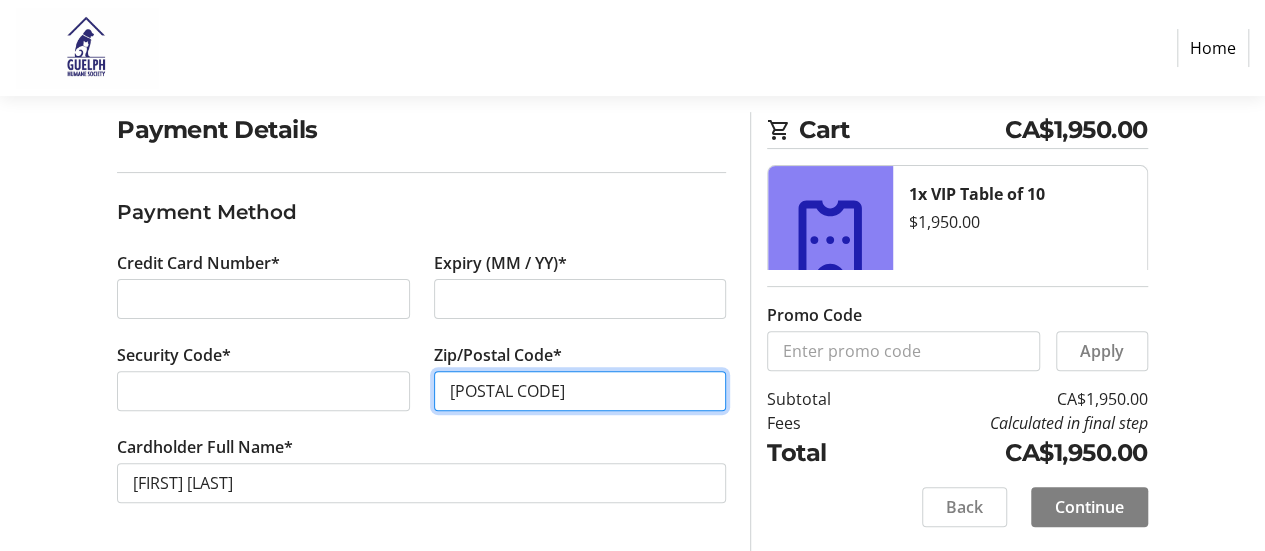 type on "[POSTAL CODE]" 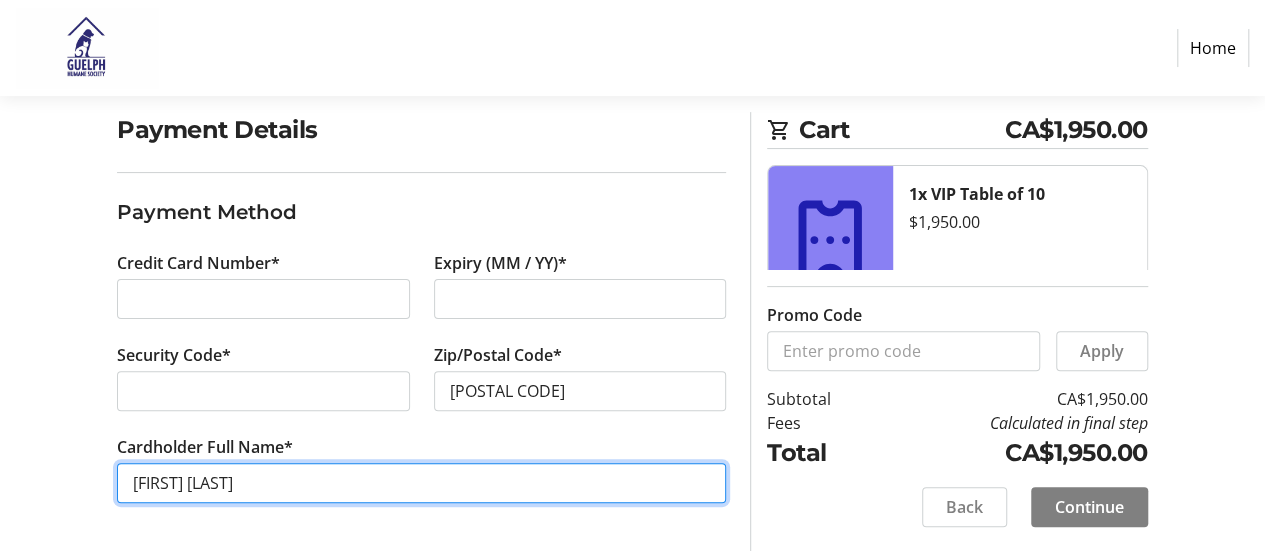 click on "[FIRST] [LAST]" at bounding box center [421, 483] 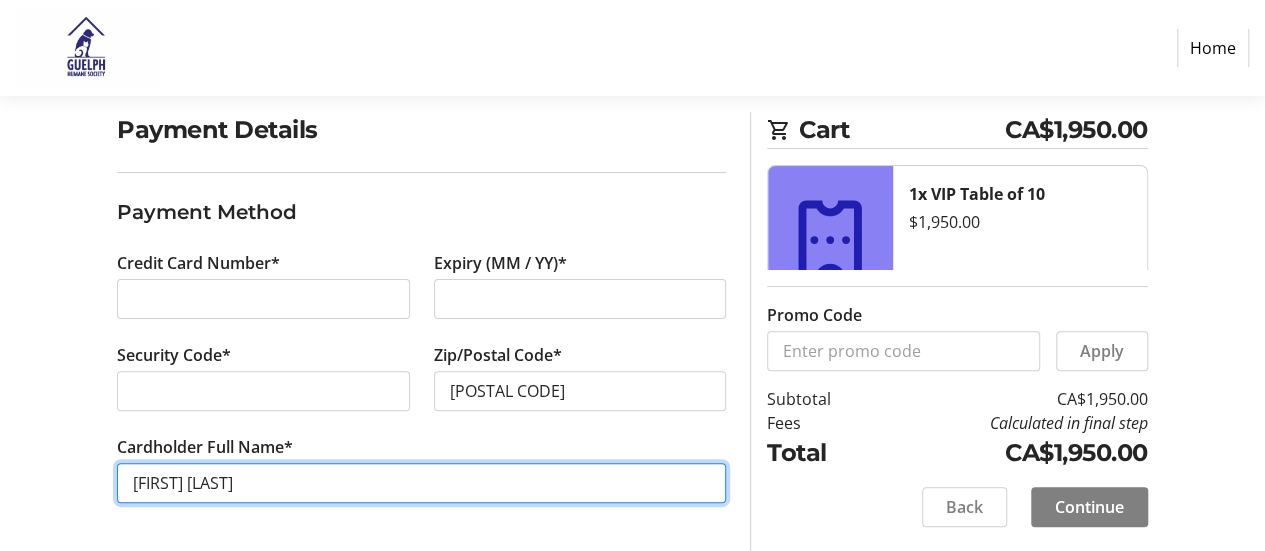 type on "[FIRST] [LAST]" 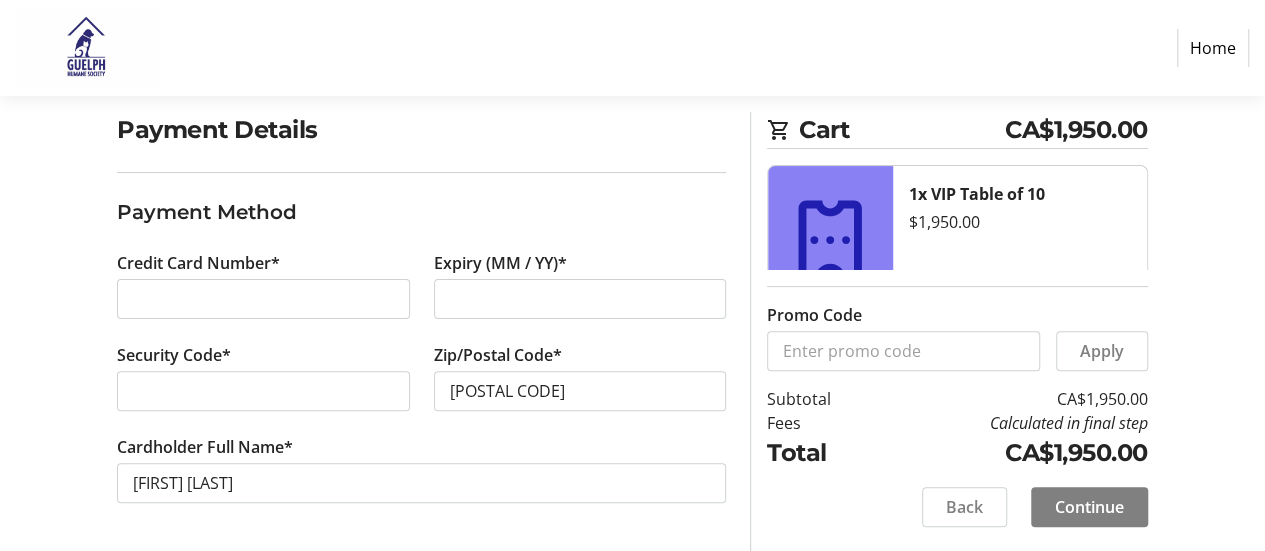 click on "Payment Details Payment Method Credit Card Number* [CARD NUMBER] Expiry (MM / YY)* Security Code* Zip/Postal Code* [POSTAL CODE] Cardholder Full Name* [FIRST] [LAST] Cart CA$1,950.00 1x VIP Table of 10  $1,950.00  Promo Code  Apply  Subtotal  CA$1,950.00  Fees  Calculated in final step  Total  CA$1,950.00   Back   Continue" 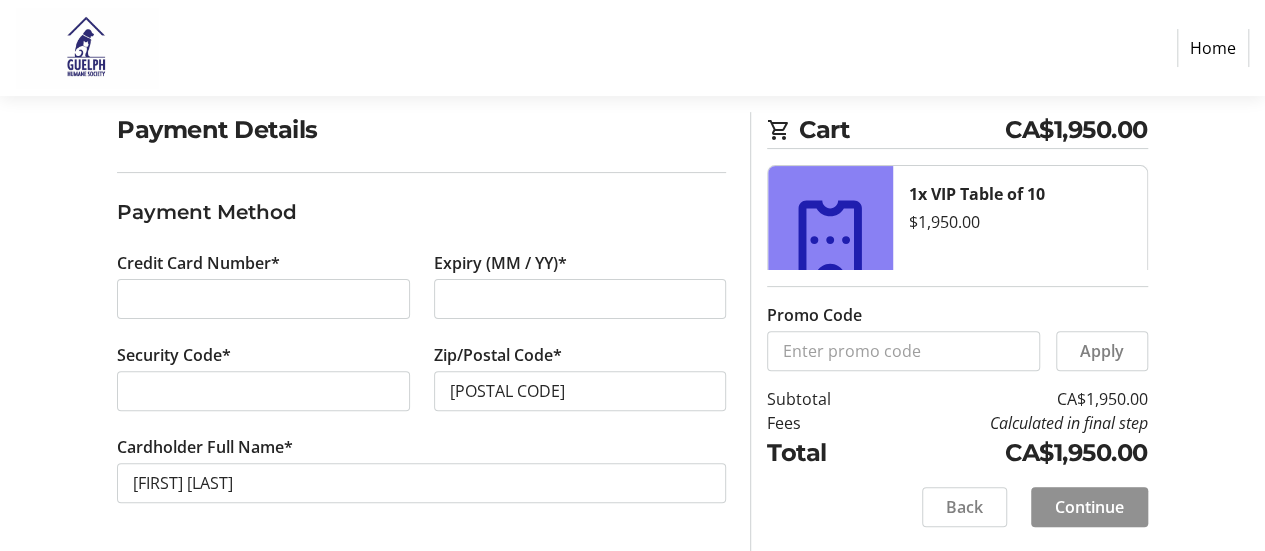 click on "Continue" 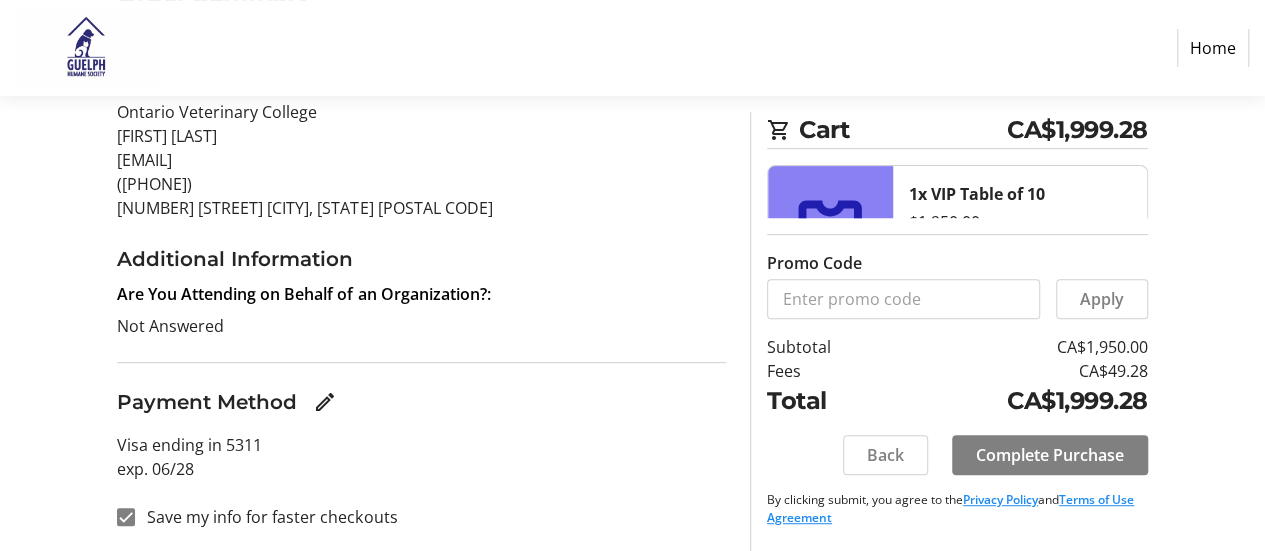 scroll, scrollTop: 286, scrollLeft: 0, axis: vertical 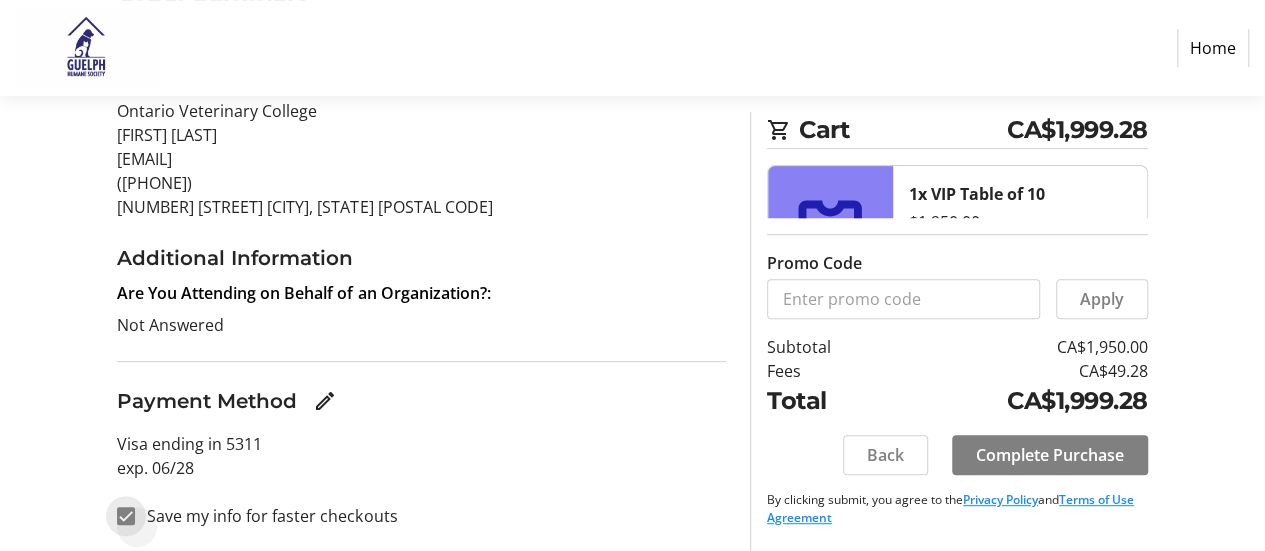 click on "Save my info for faster checkouts" at bounding box center (126, 516) 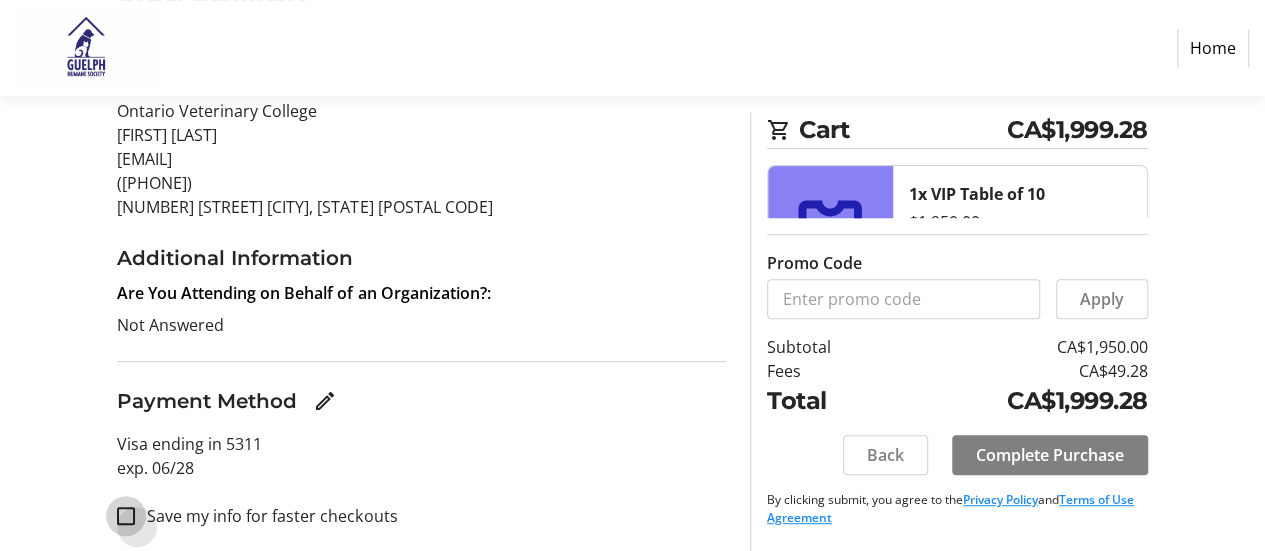 checkbox on "false" 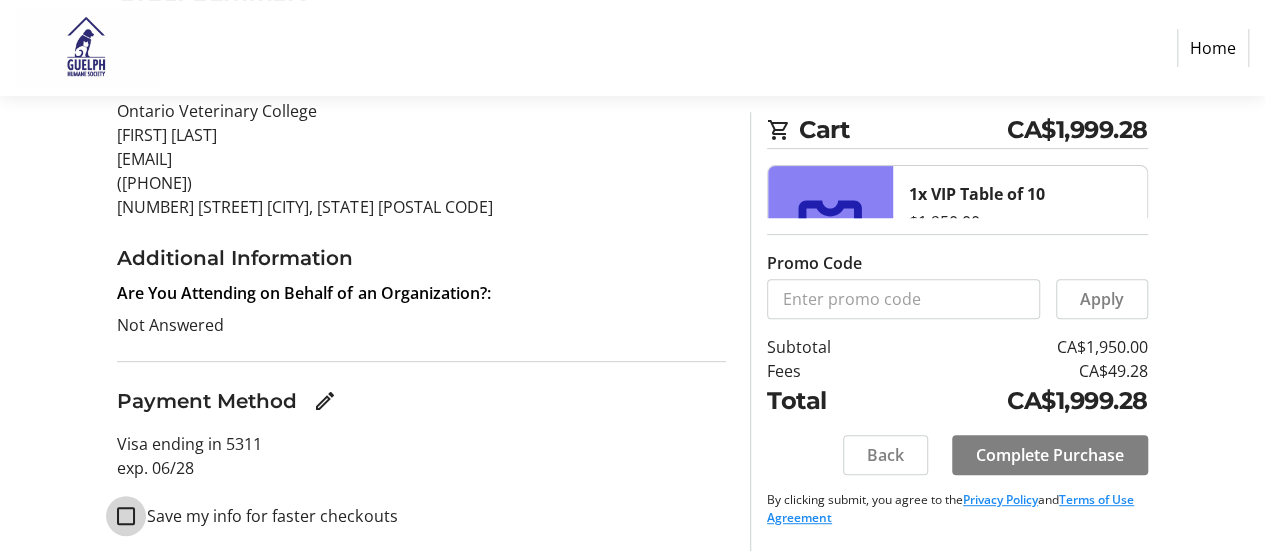 scroll, scrollTop: 1, scrollLeft: 0, axis: vertical 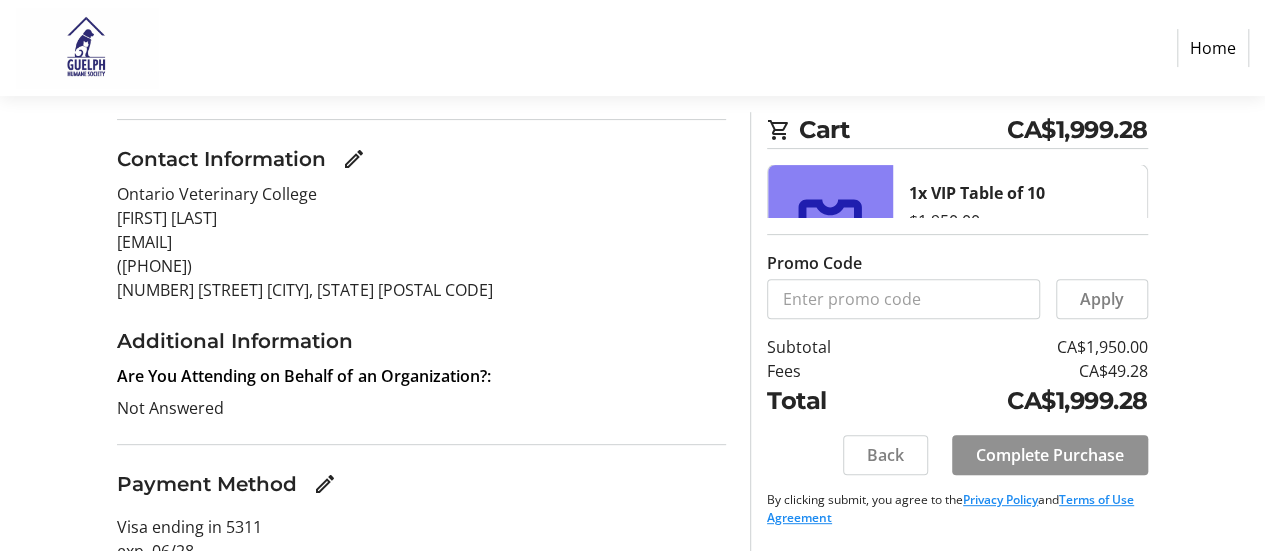 click on "Complete Purchase" 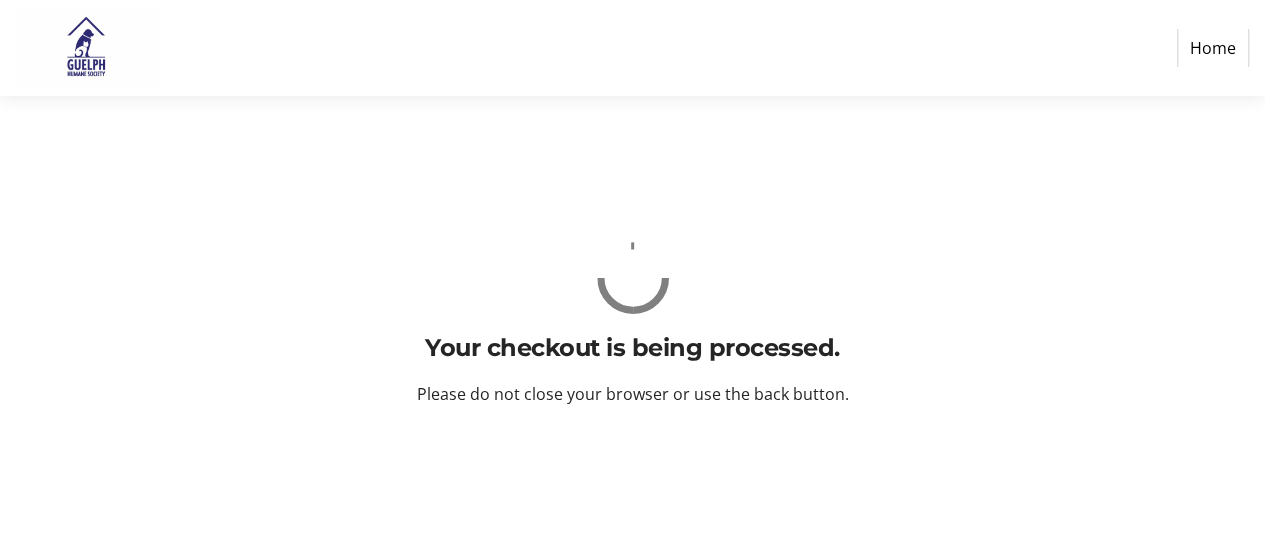 scroll, scrollTop: 0, scrollLeft: 0, axis: both 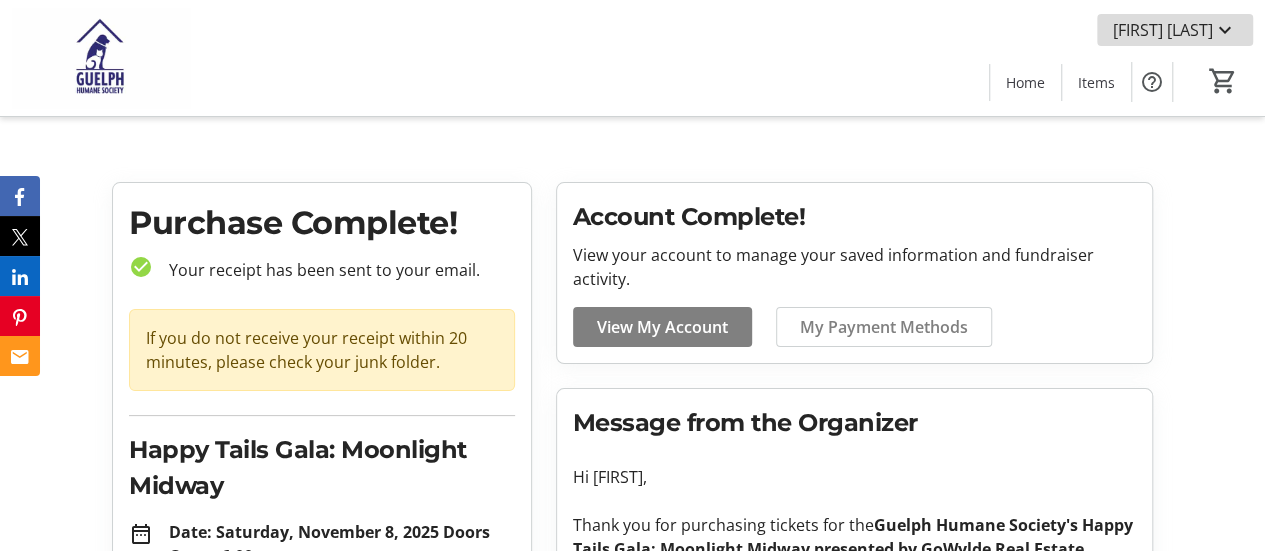 click 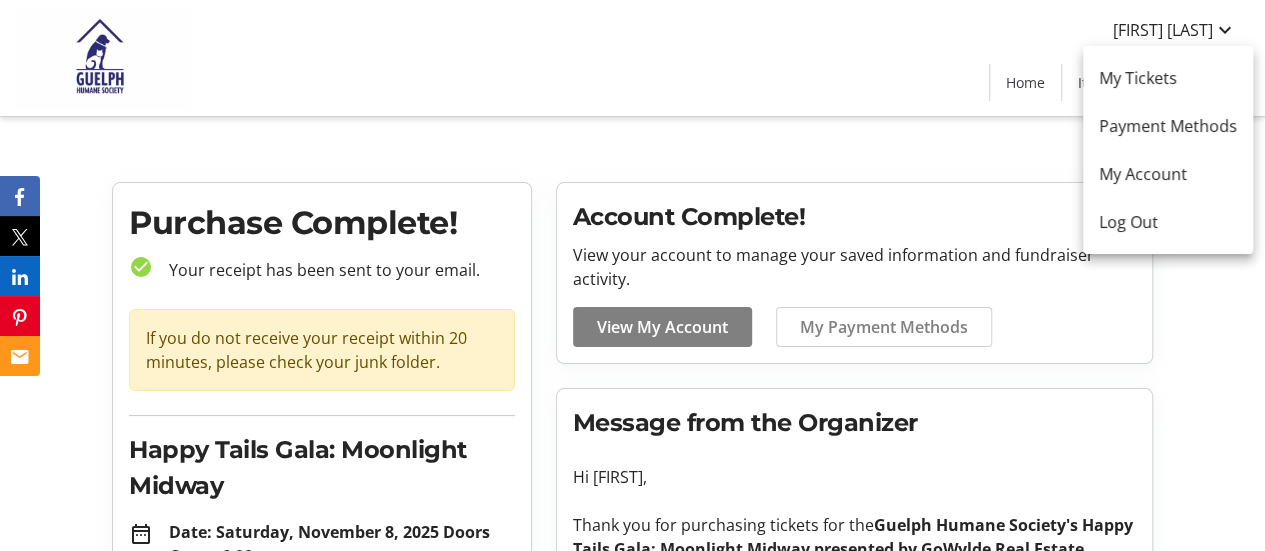 click at bounding box center [632, 275] 